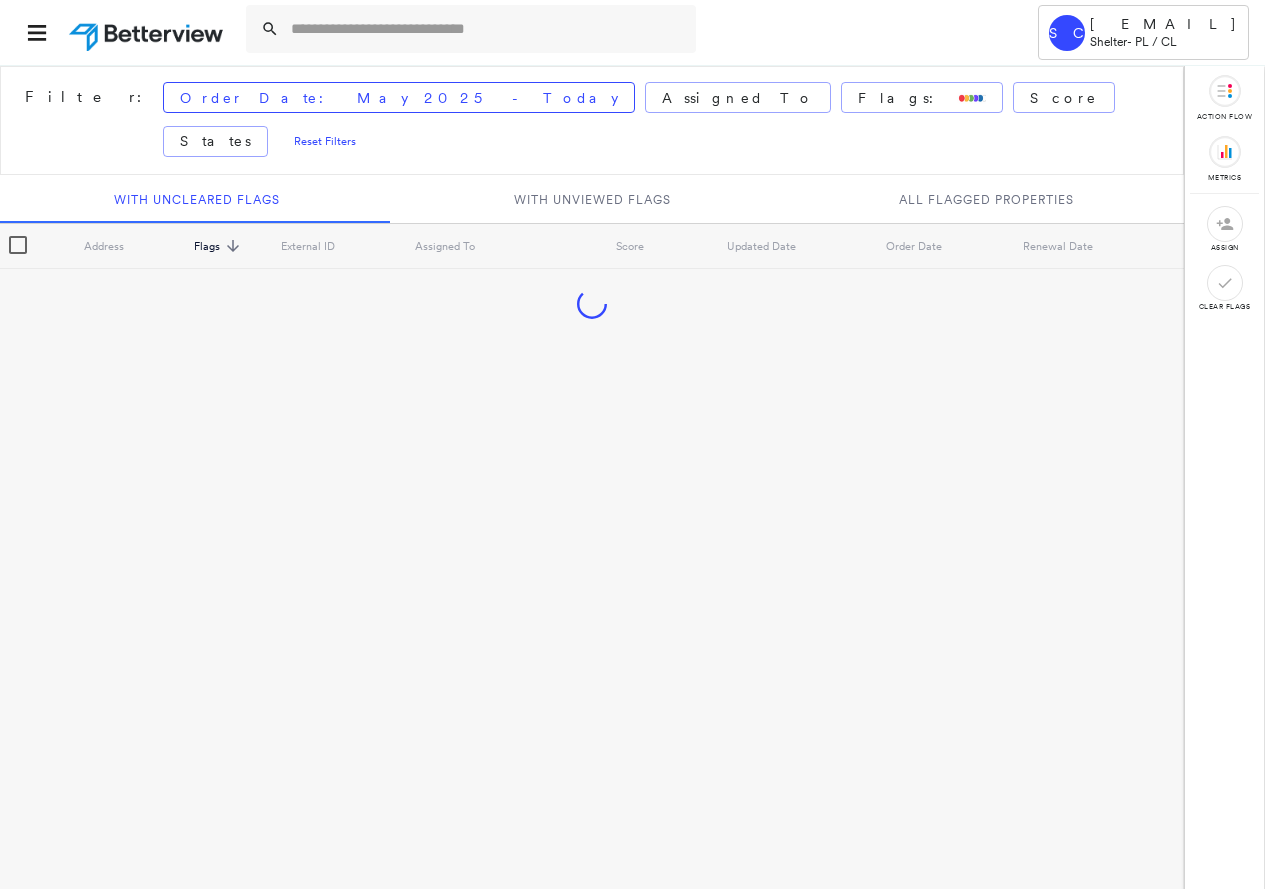 scroll, scrollTop: 0, scrollLeft: 0, axis: both 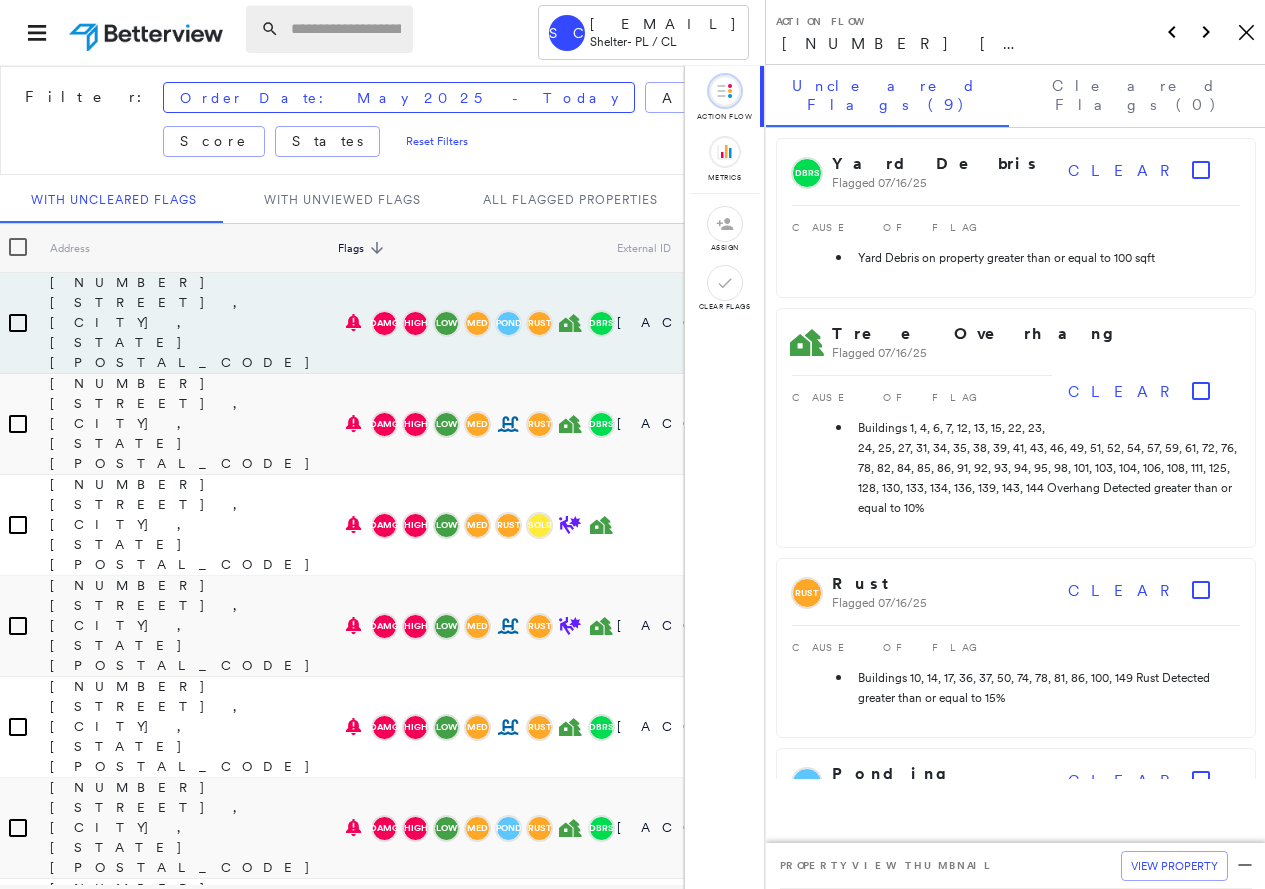 click at bounding box center [346, 29] 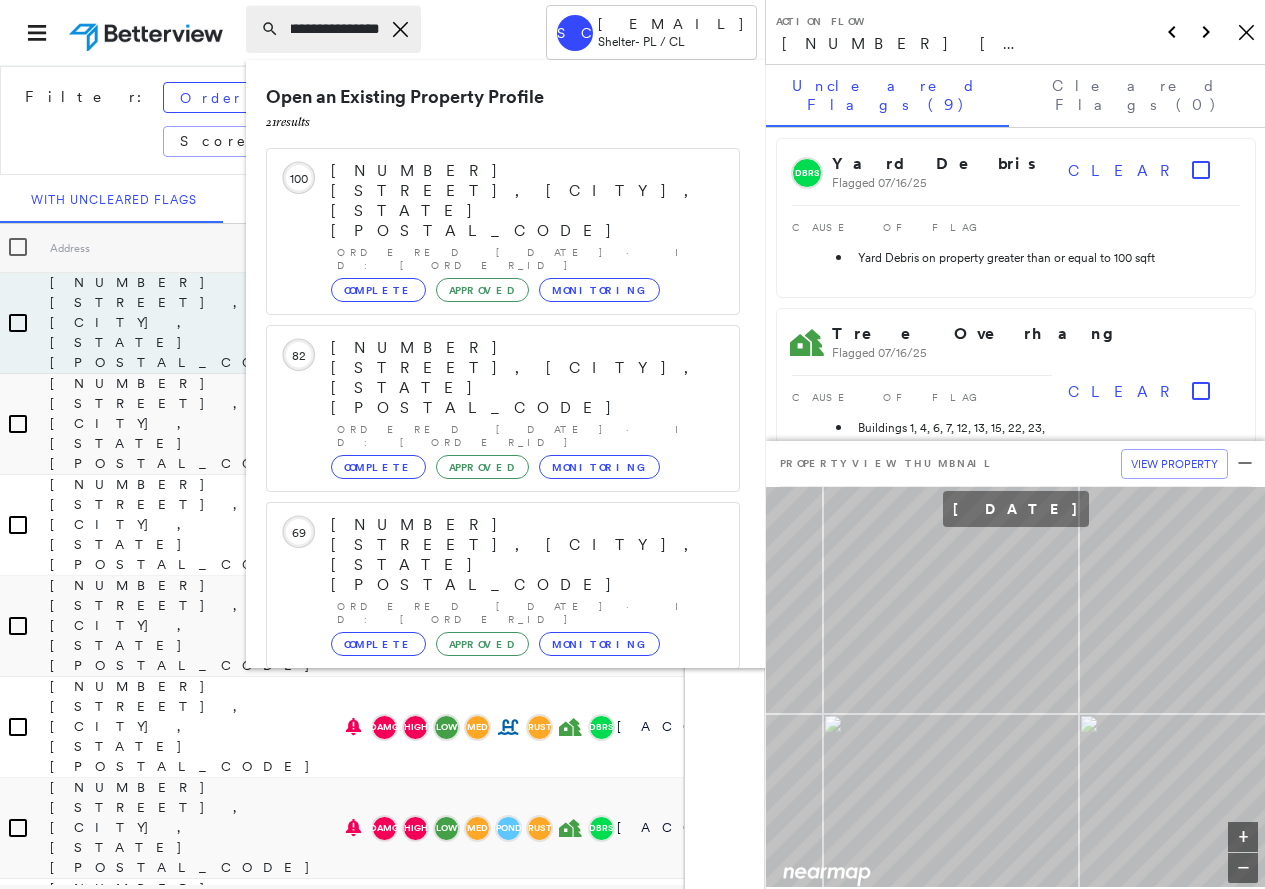 scroll, scrollTop: 0, scrollLeft: 107, axis: horizontal 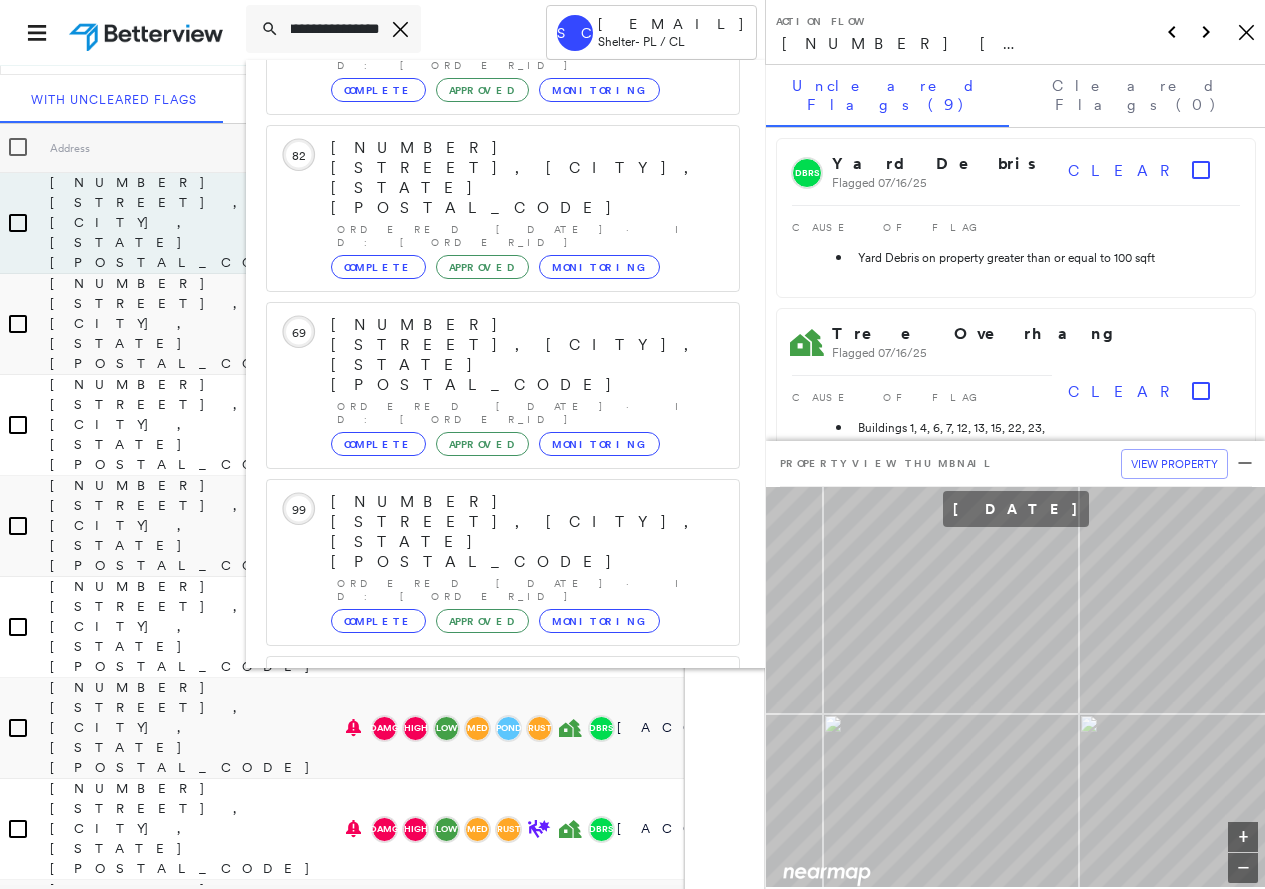 type on "**********" 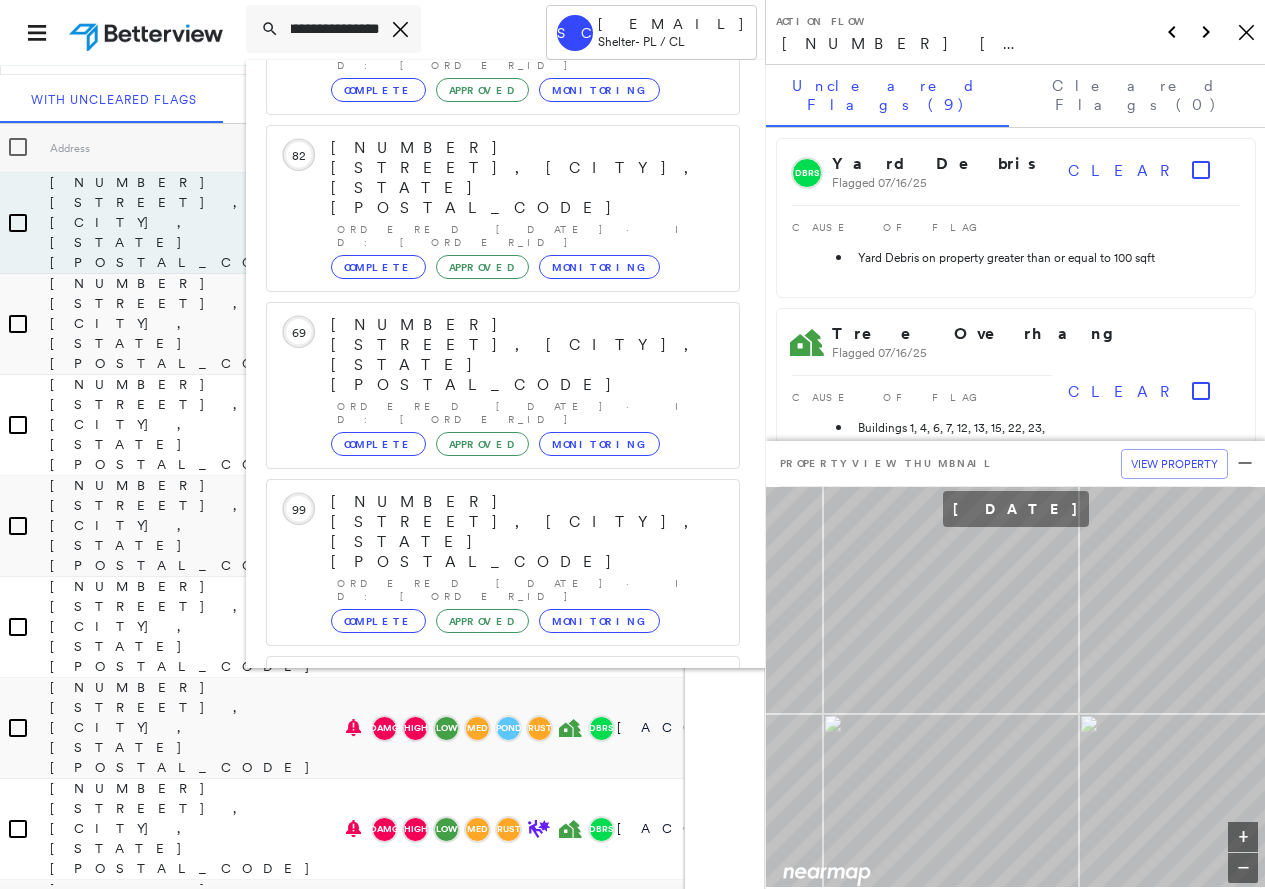 click on "[NUMBER] [STREET], [CITY], [STATE] [POSTAL_CODE]" at bounding box center [491, 1011] 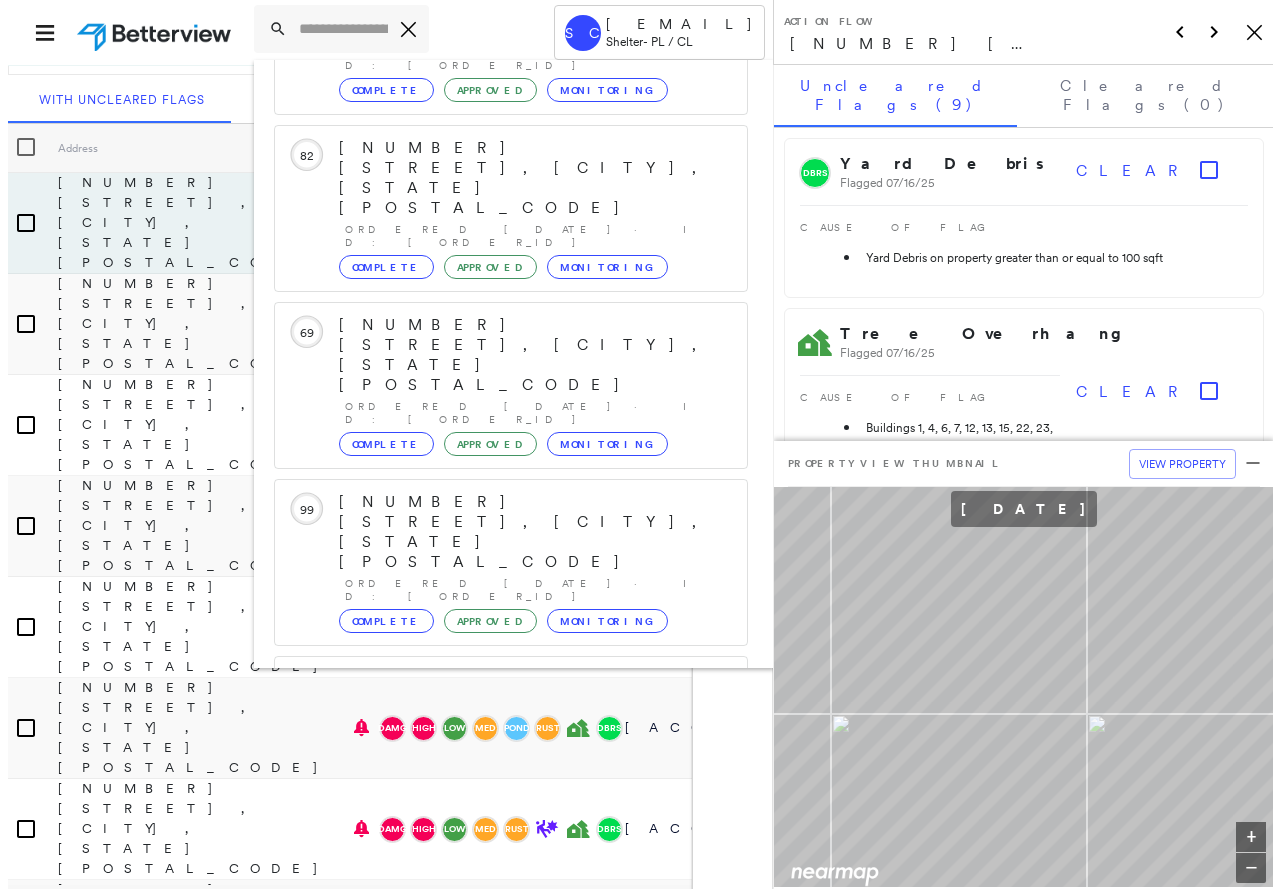 scroll, scrollTop: 0, scrollLeft: 0, axis: both 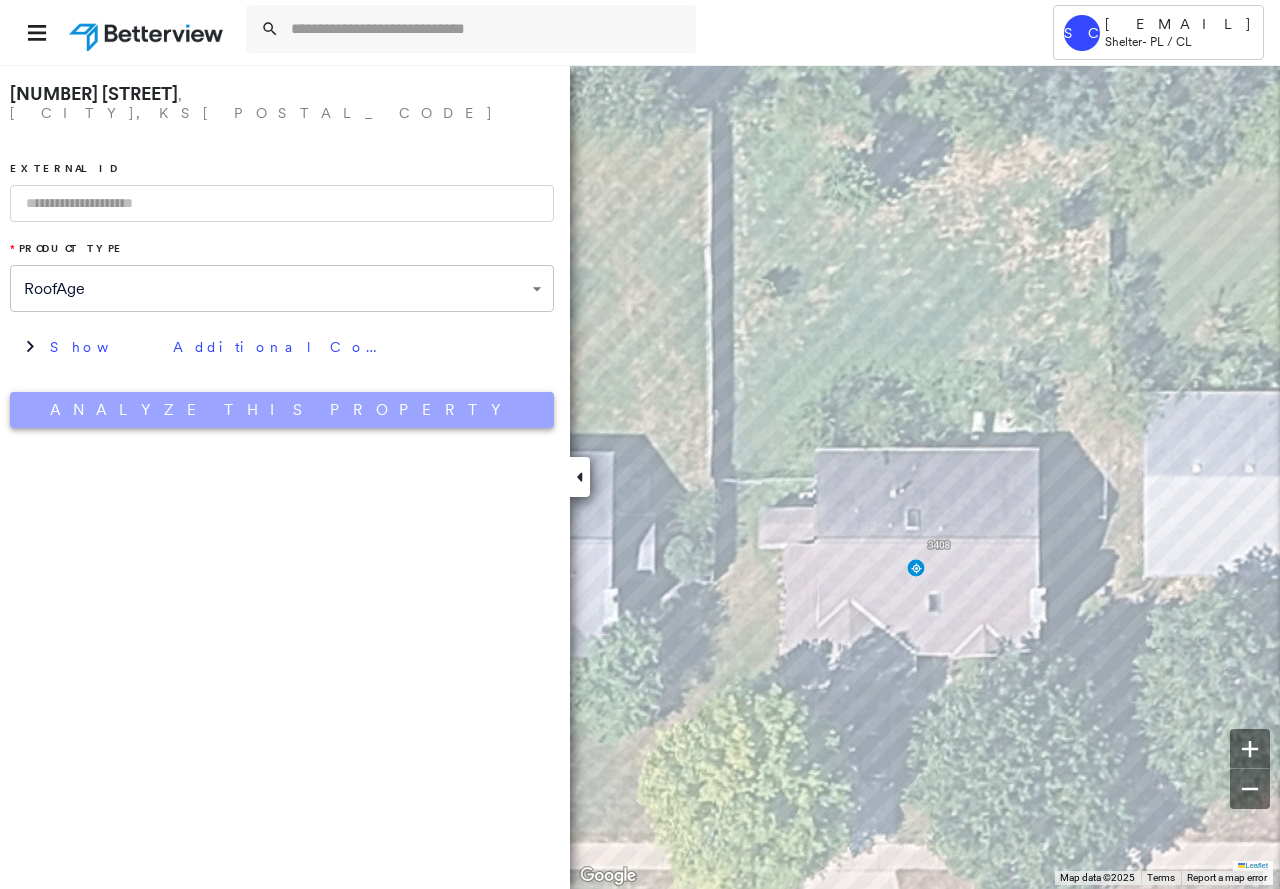 click on "Analyze This Property" at bounding box center [282, 410] 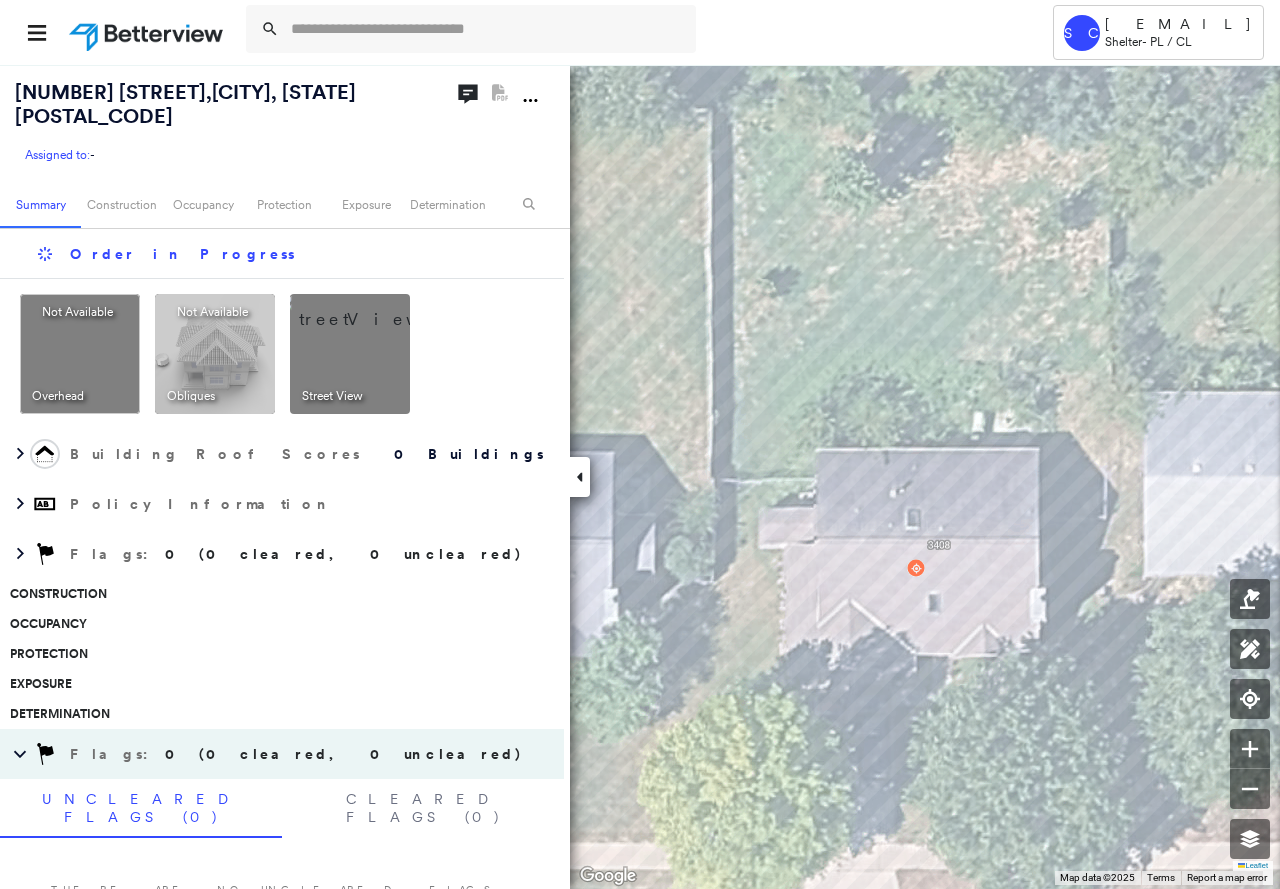 click at bounding box center (374, 309) 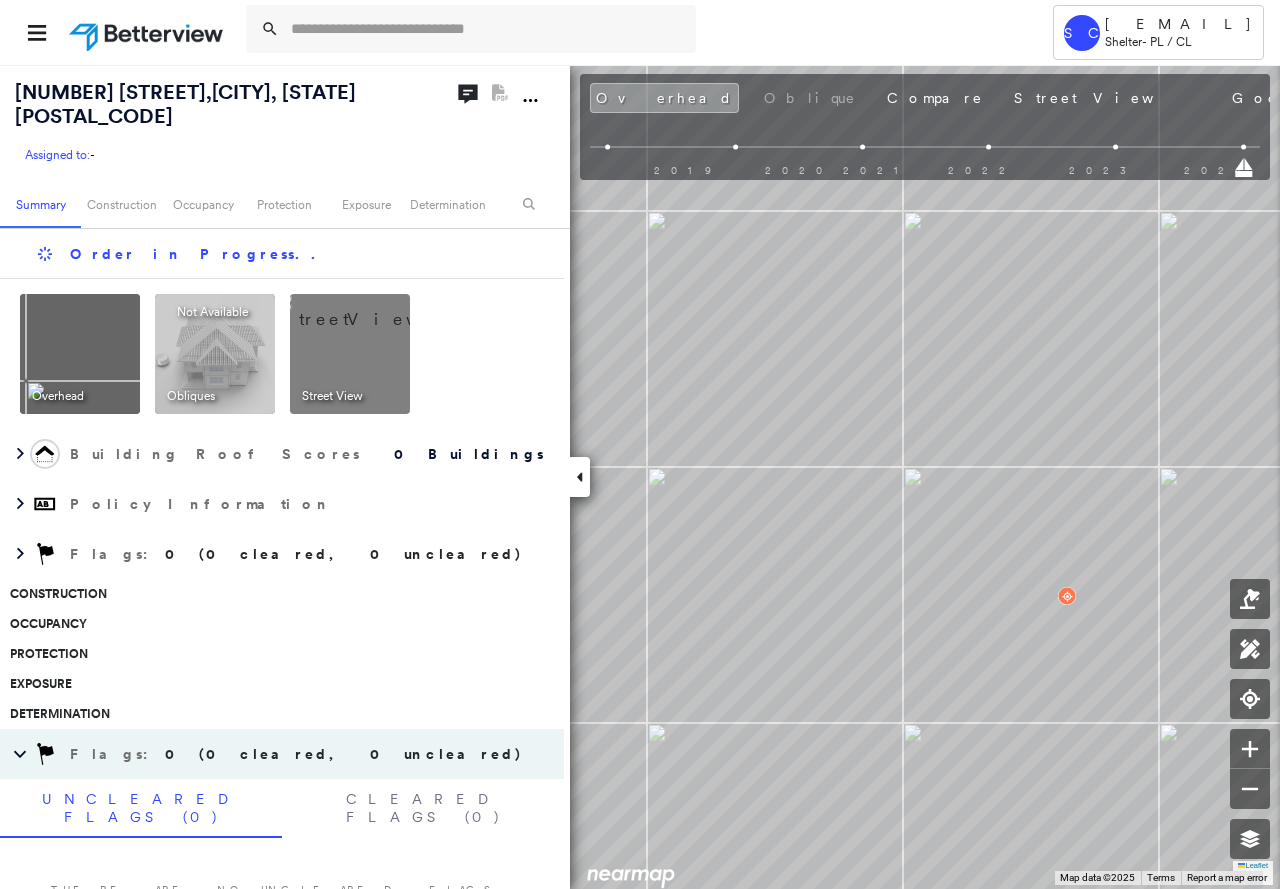 click at bounding box center (374, 309) 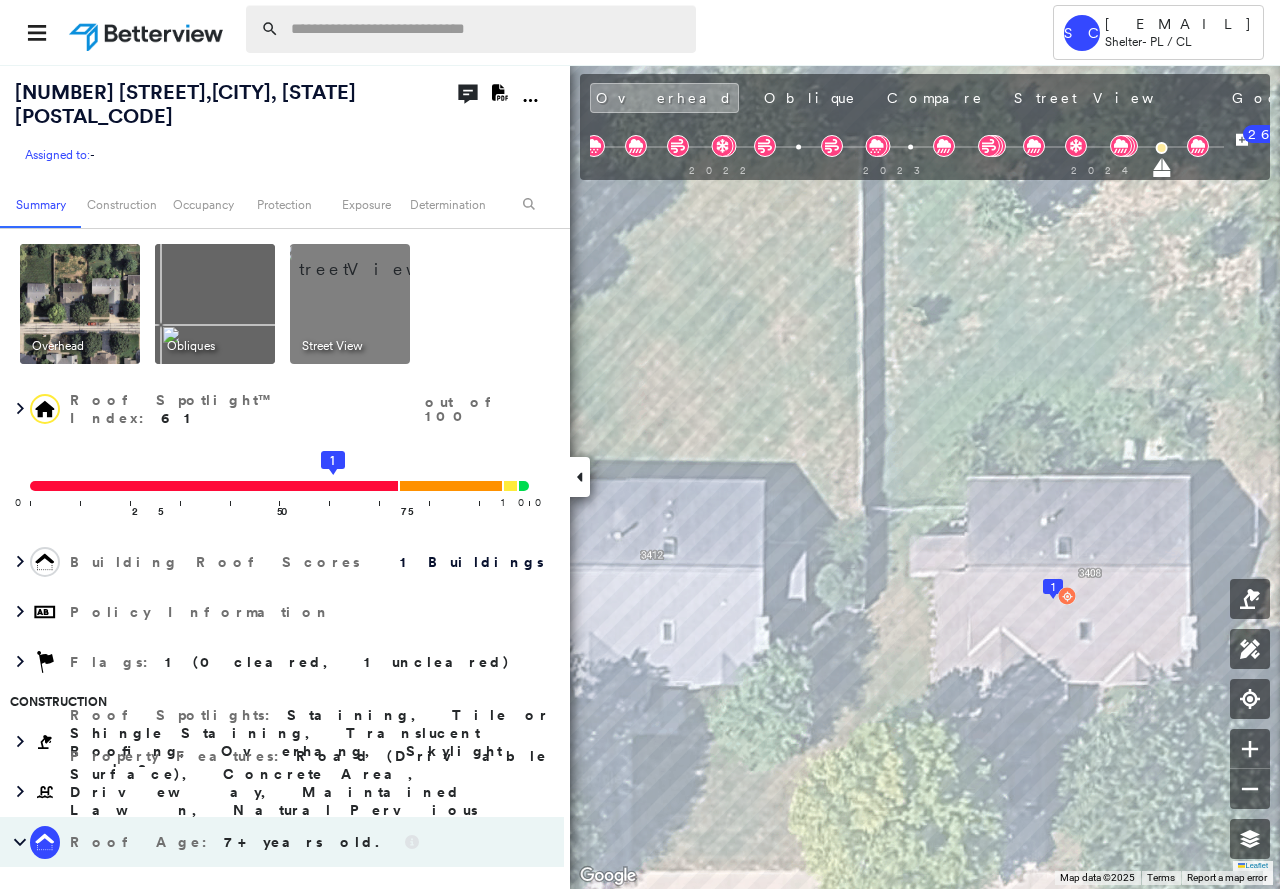 click at bounding box center (487, 29) 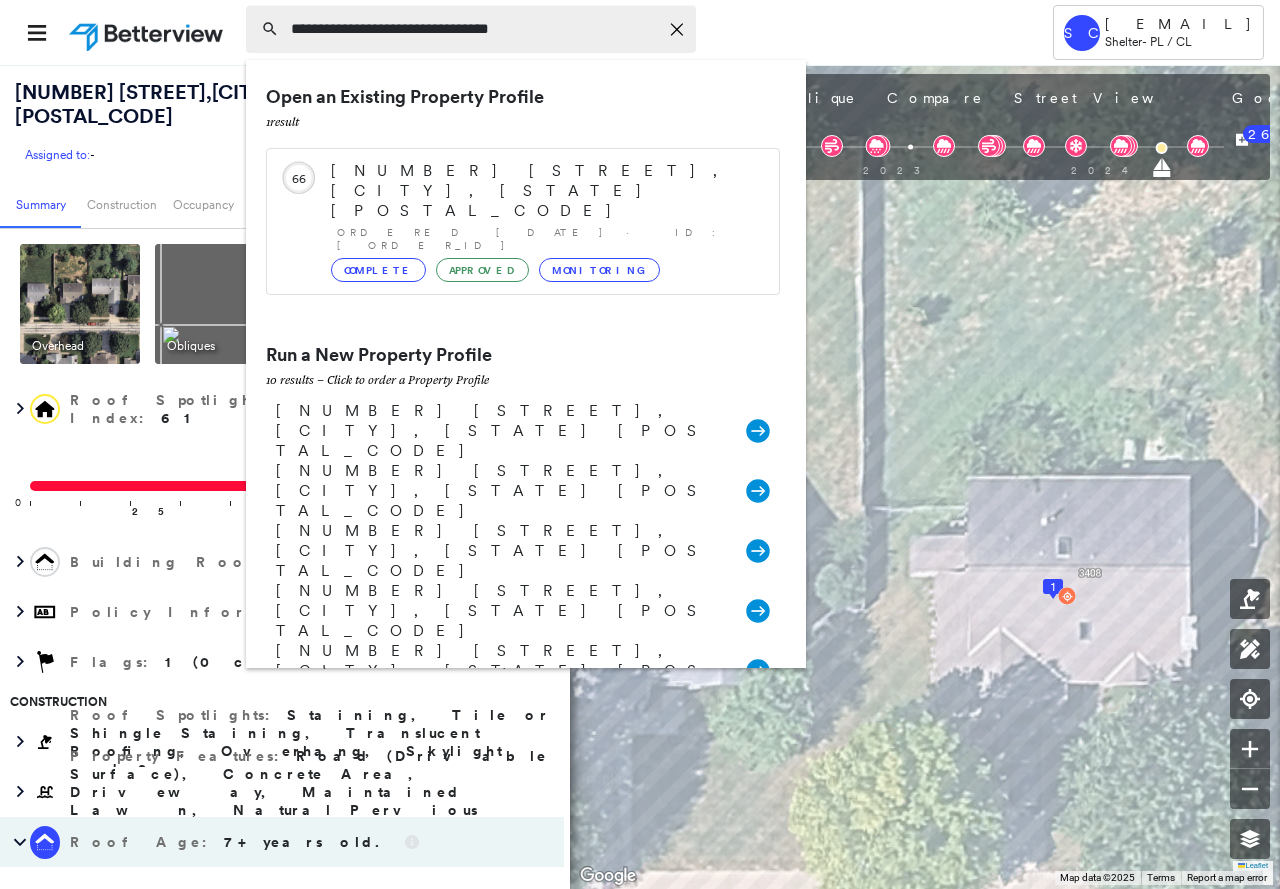 type on "**********" 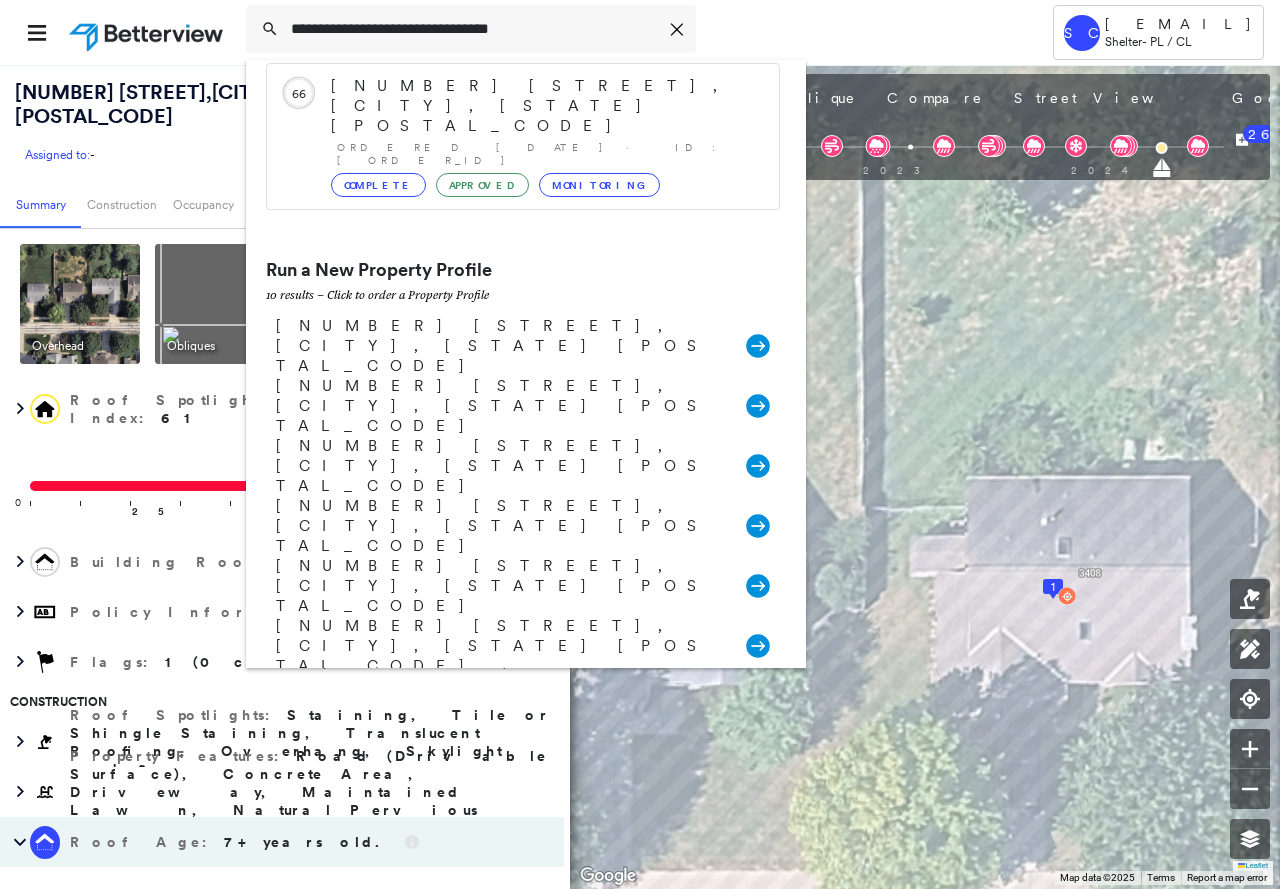 scroll, scrollTop: 50, scrollLeft: 0, axis: vertical 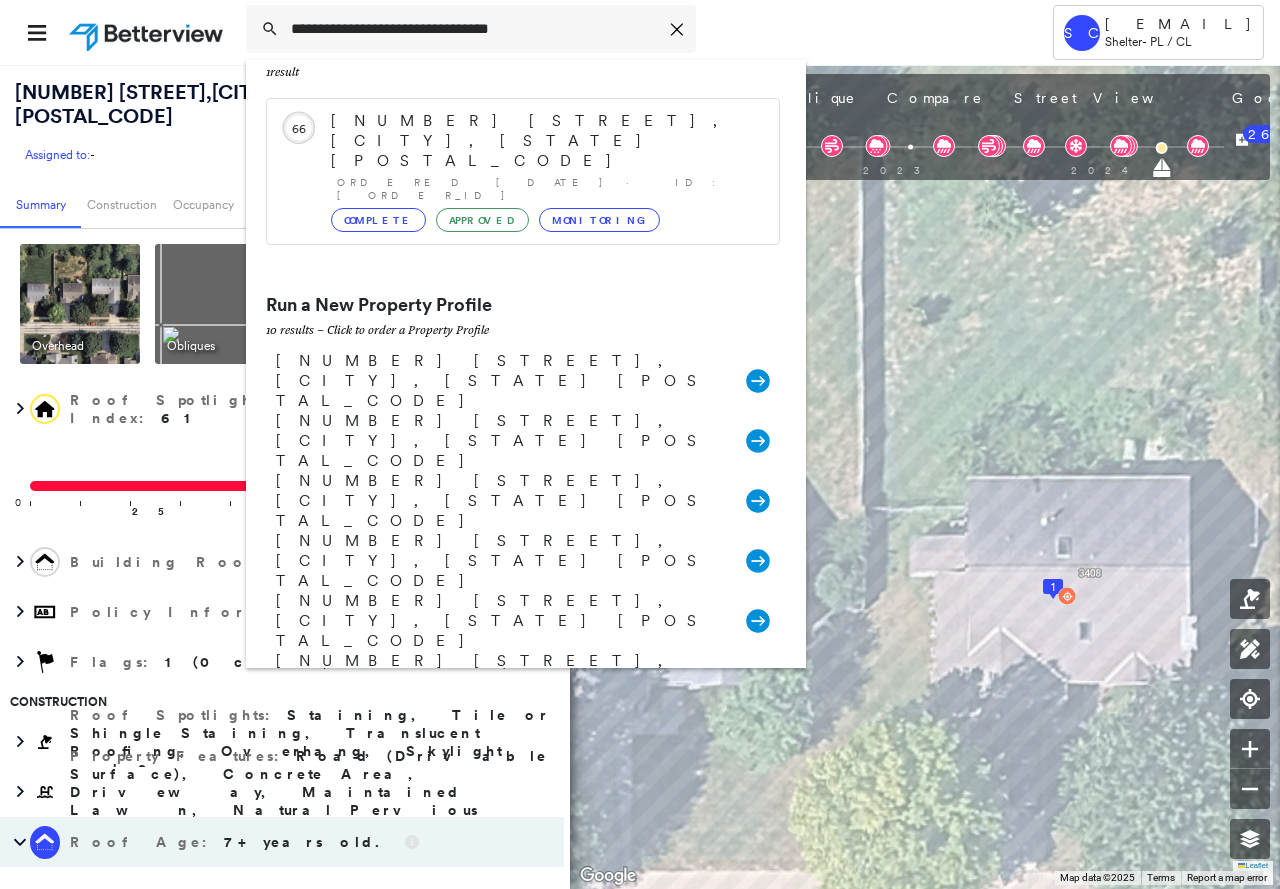 click on "1  result" at bounding box center [523, 71] 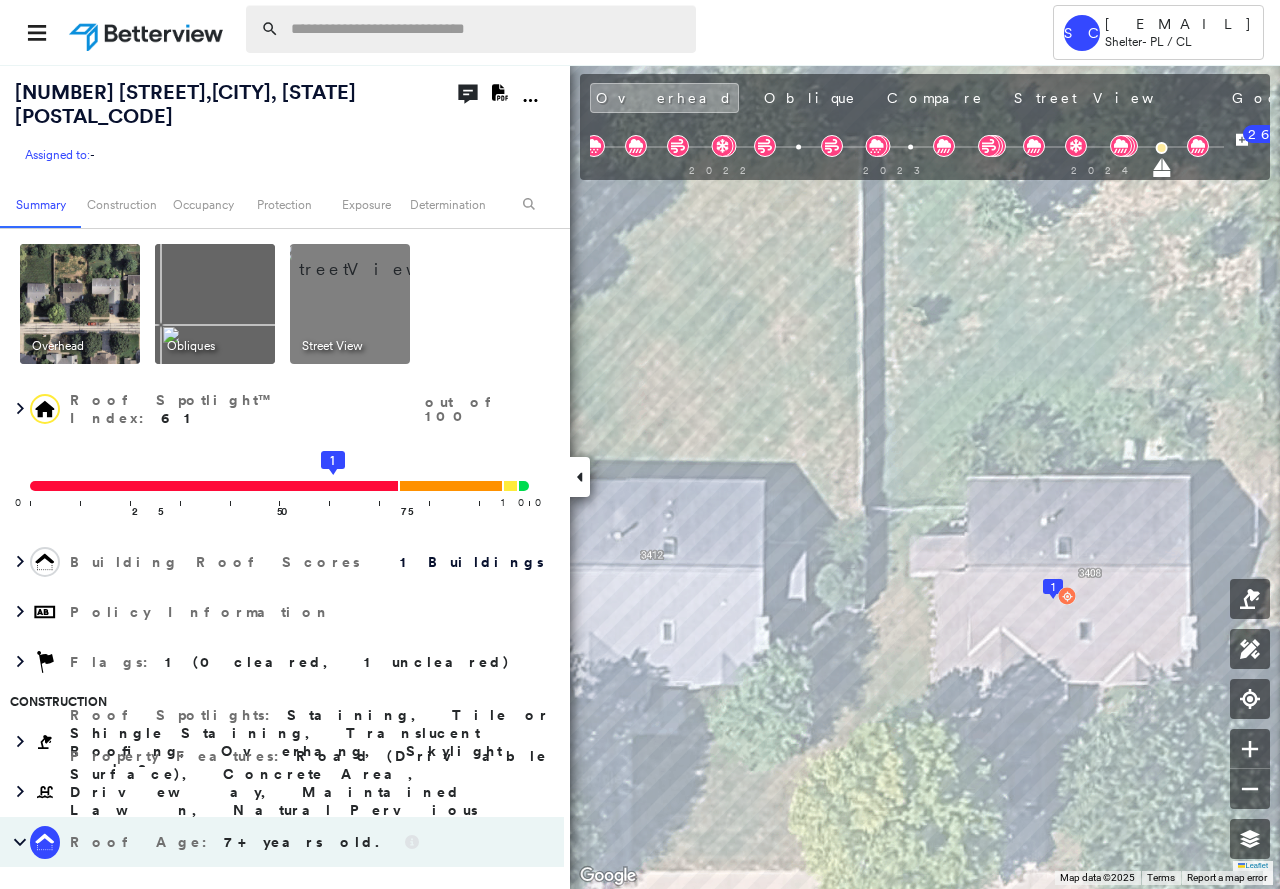 click at bounding box center (487, 29) 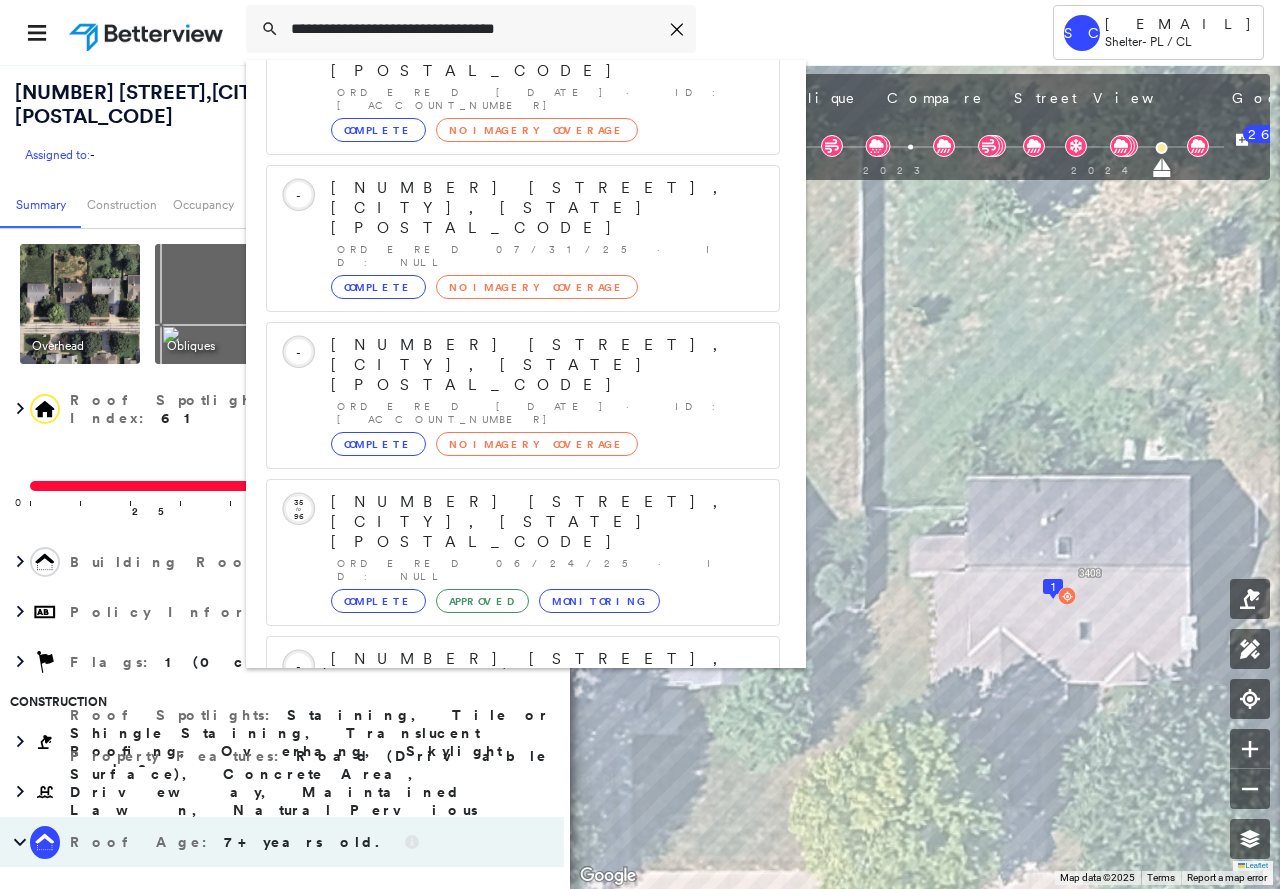 scroll, scrollTop: 213, scrollLeft: 0, axis: vertical 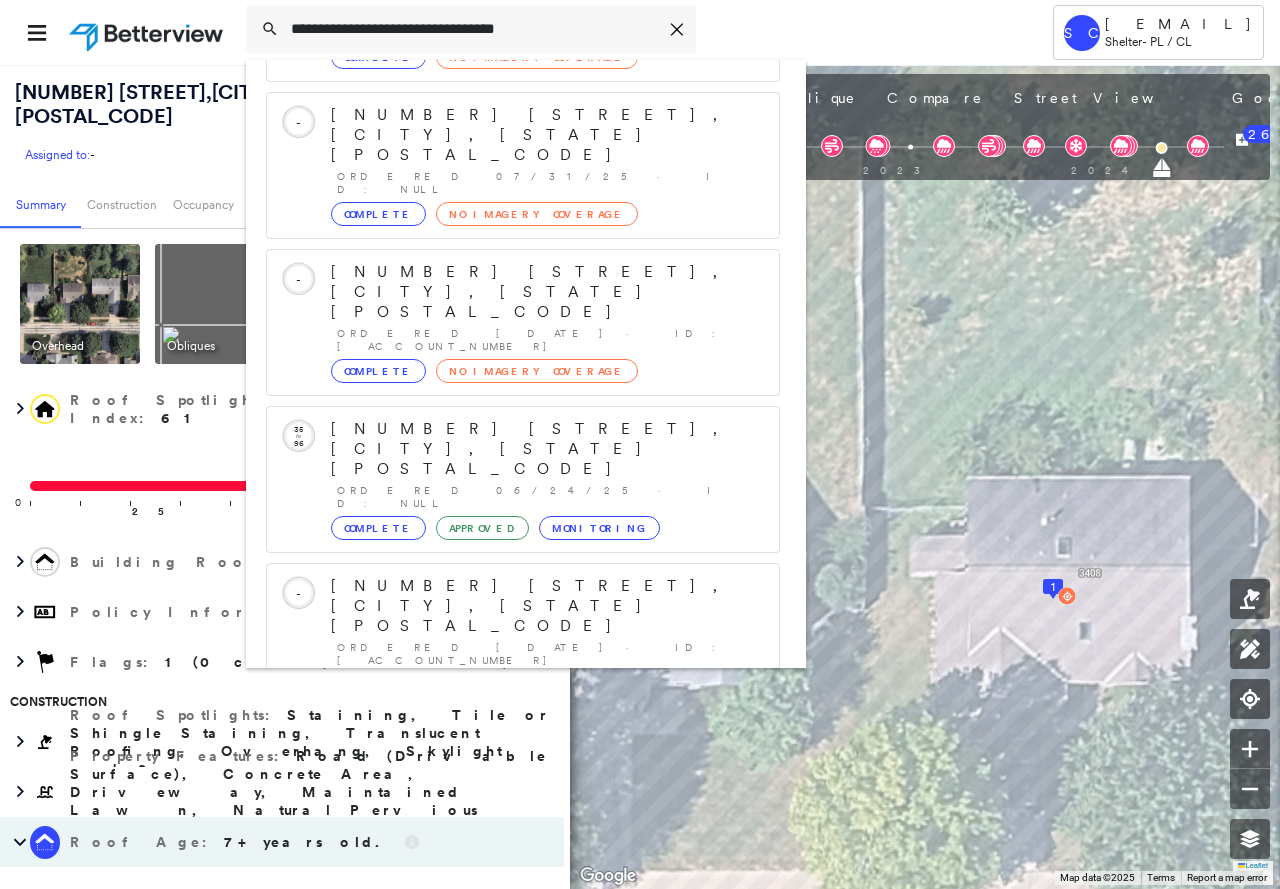type on "**********" 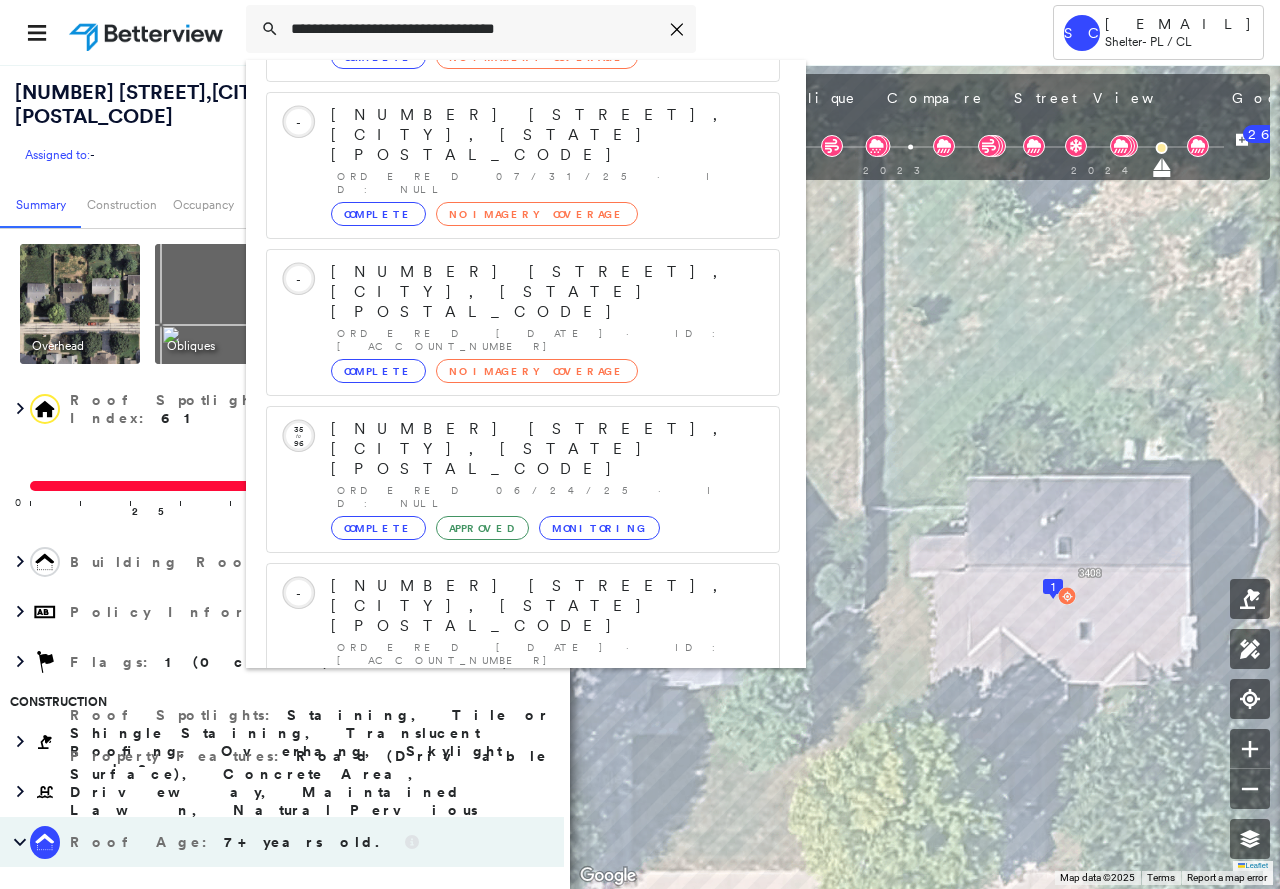 click on "[NUMBER] [STREET], [CITY], [STATE] [POSTAL_CODE]" at bounding box center [501, 898] 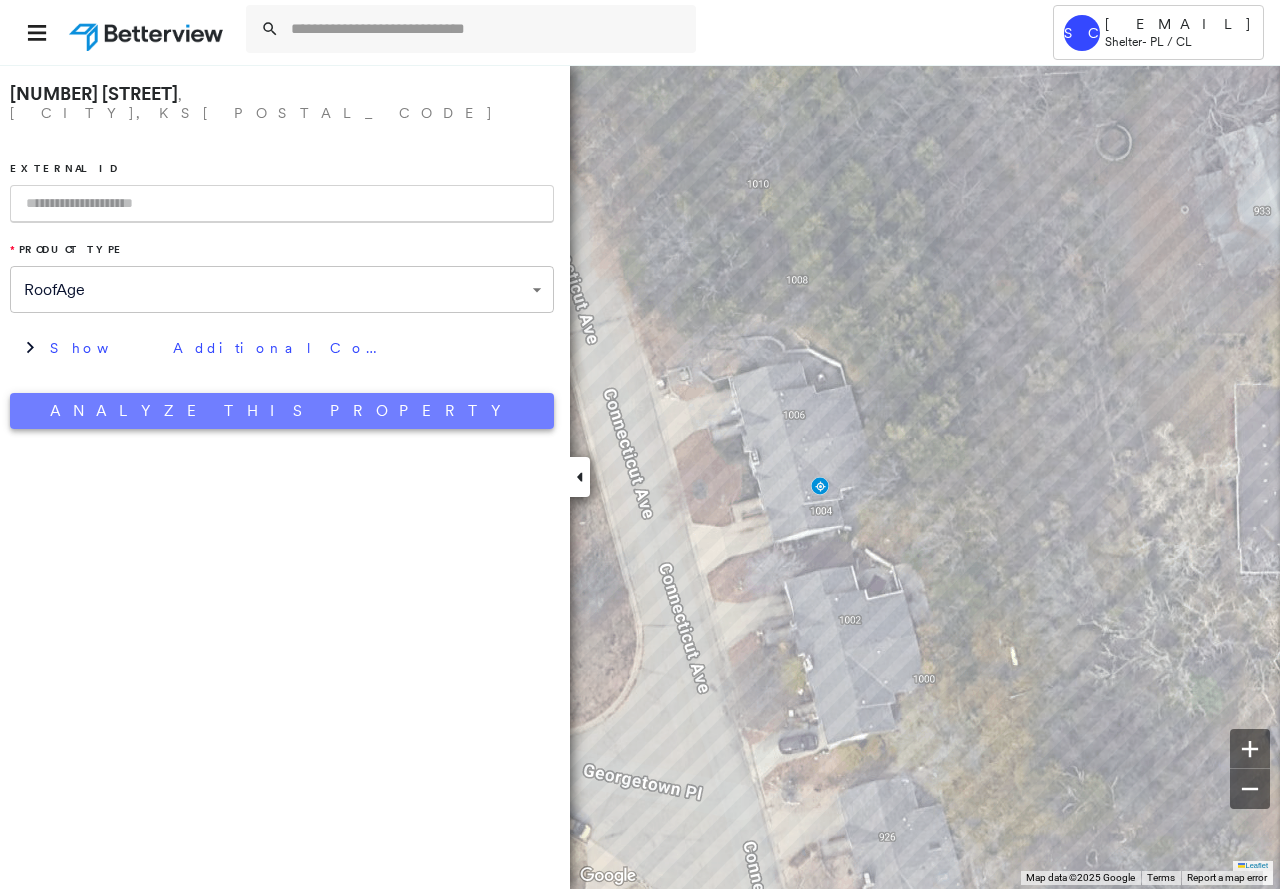 click on "Analyze This Property" at bounding box center (282, 411) 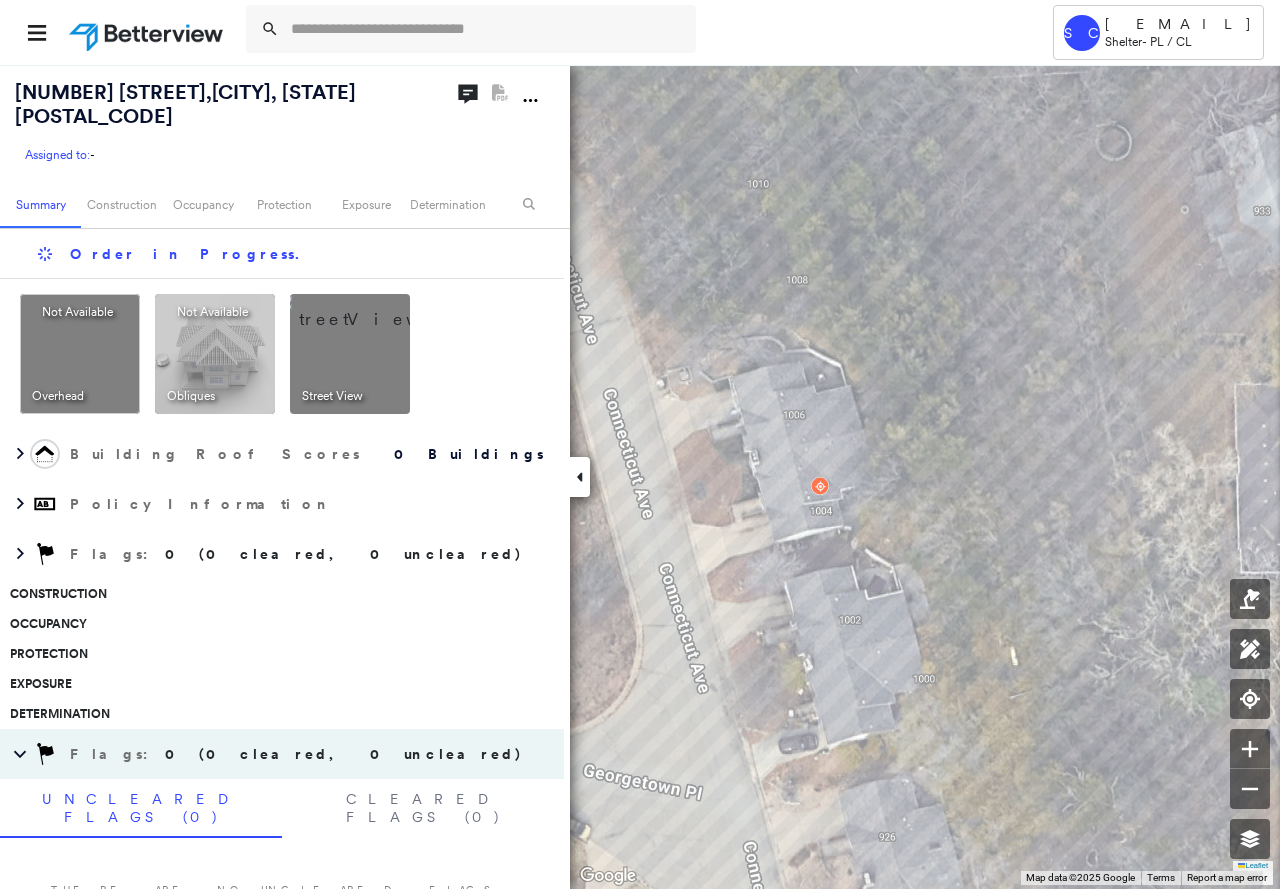 click at bounding box center (374, 309) 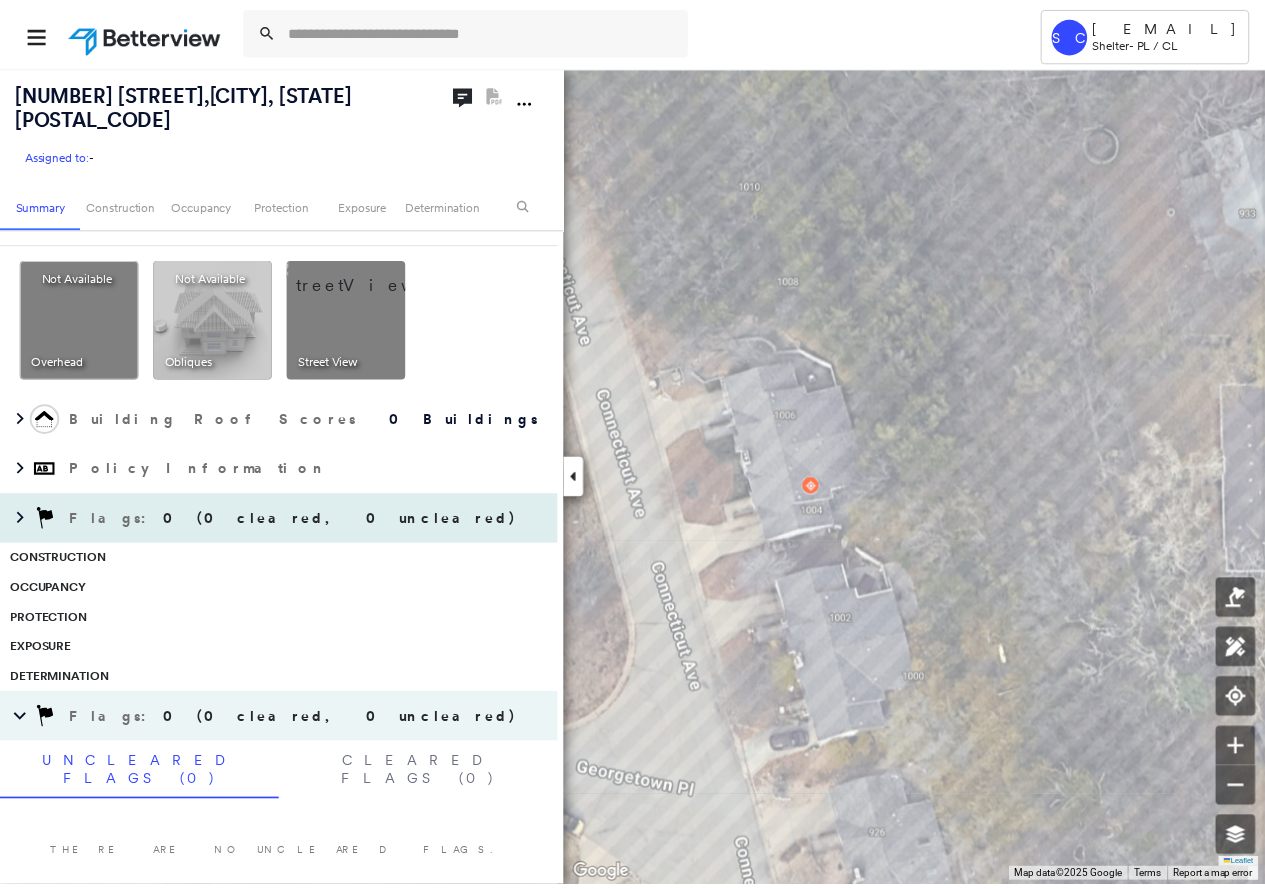 scroll, scrollTop: 0, scrollLeft: 0, axis: both 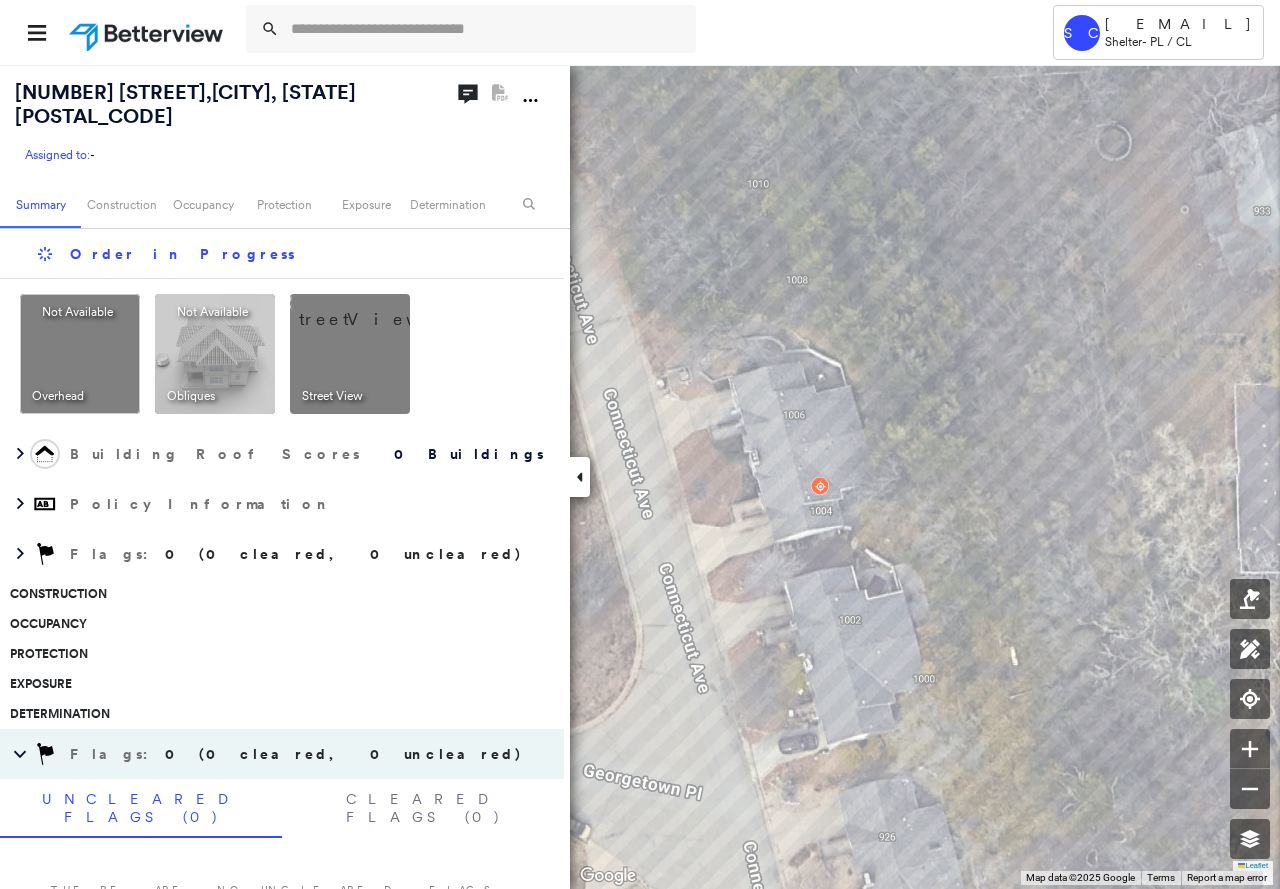 click at bounding box center [374, 309] 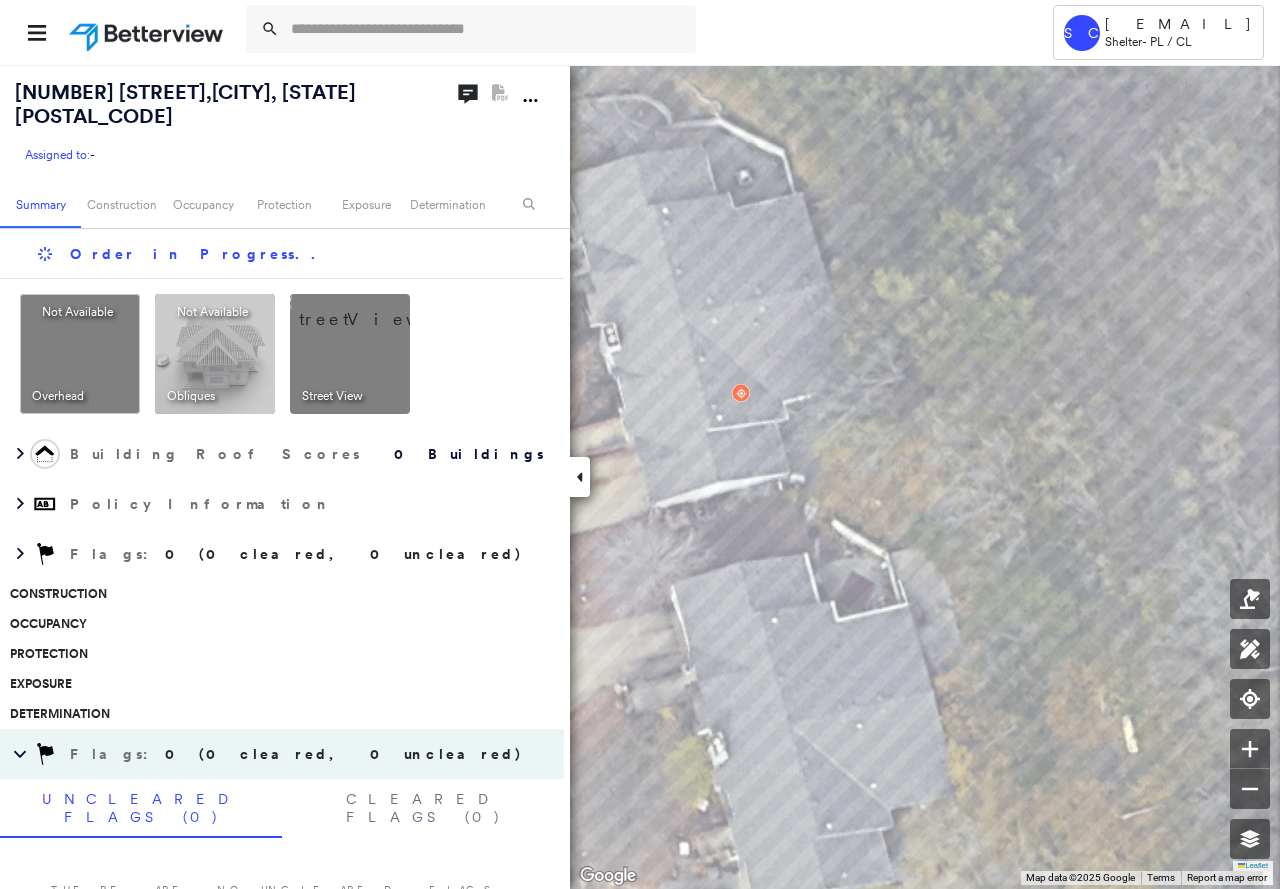 click at bounding box center [374, 309] 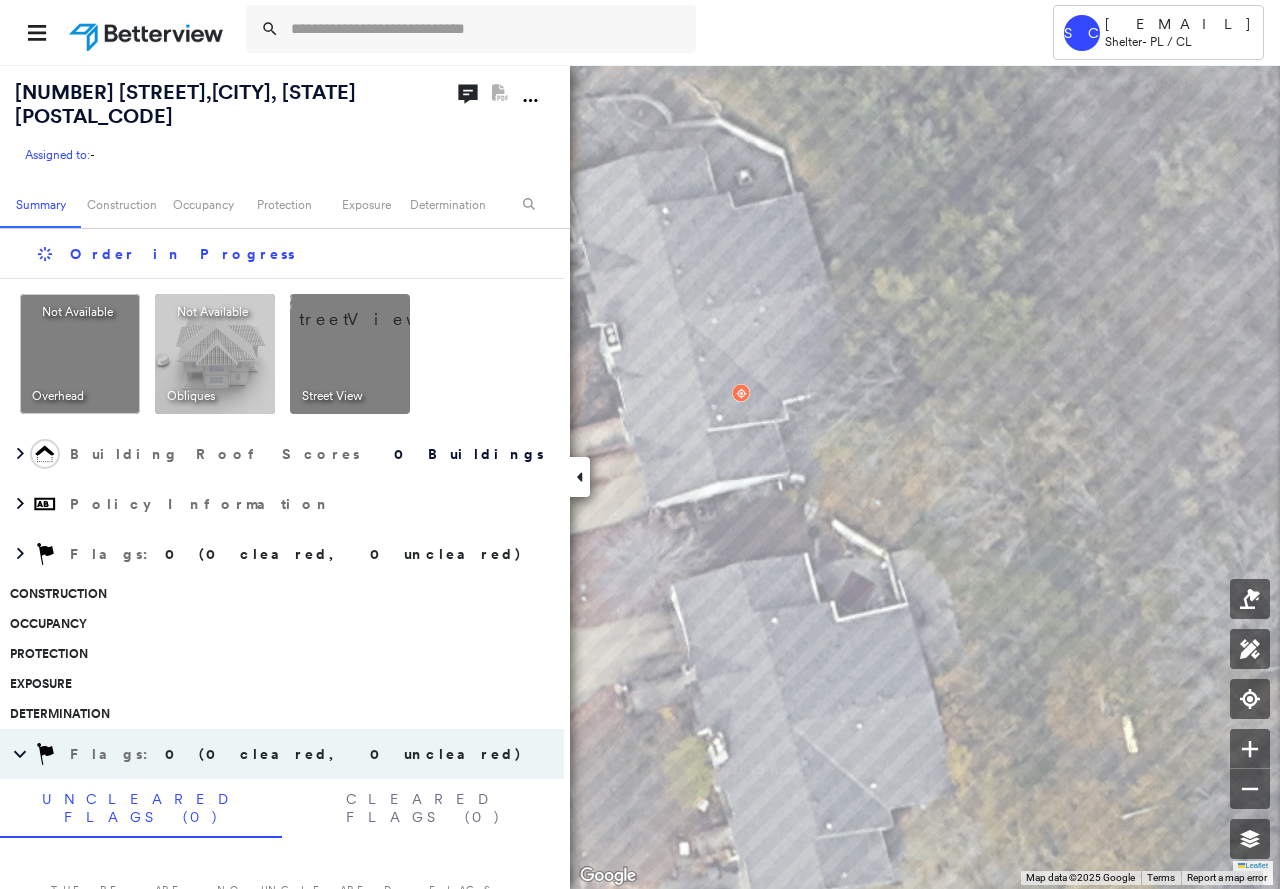 click at bounding box center (374, 309) 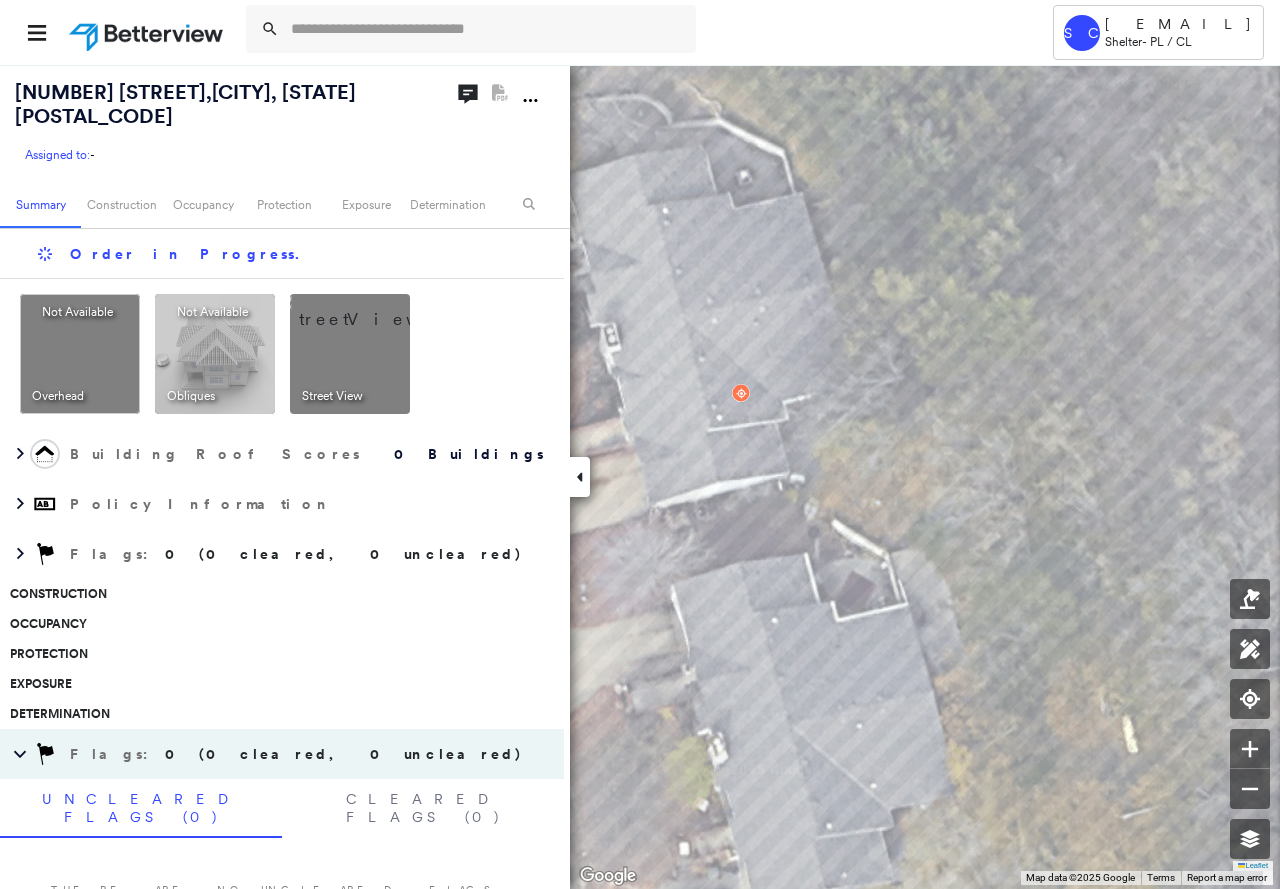 click at bounding box center (374, 309) 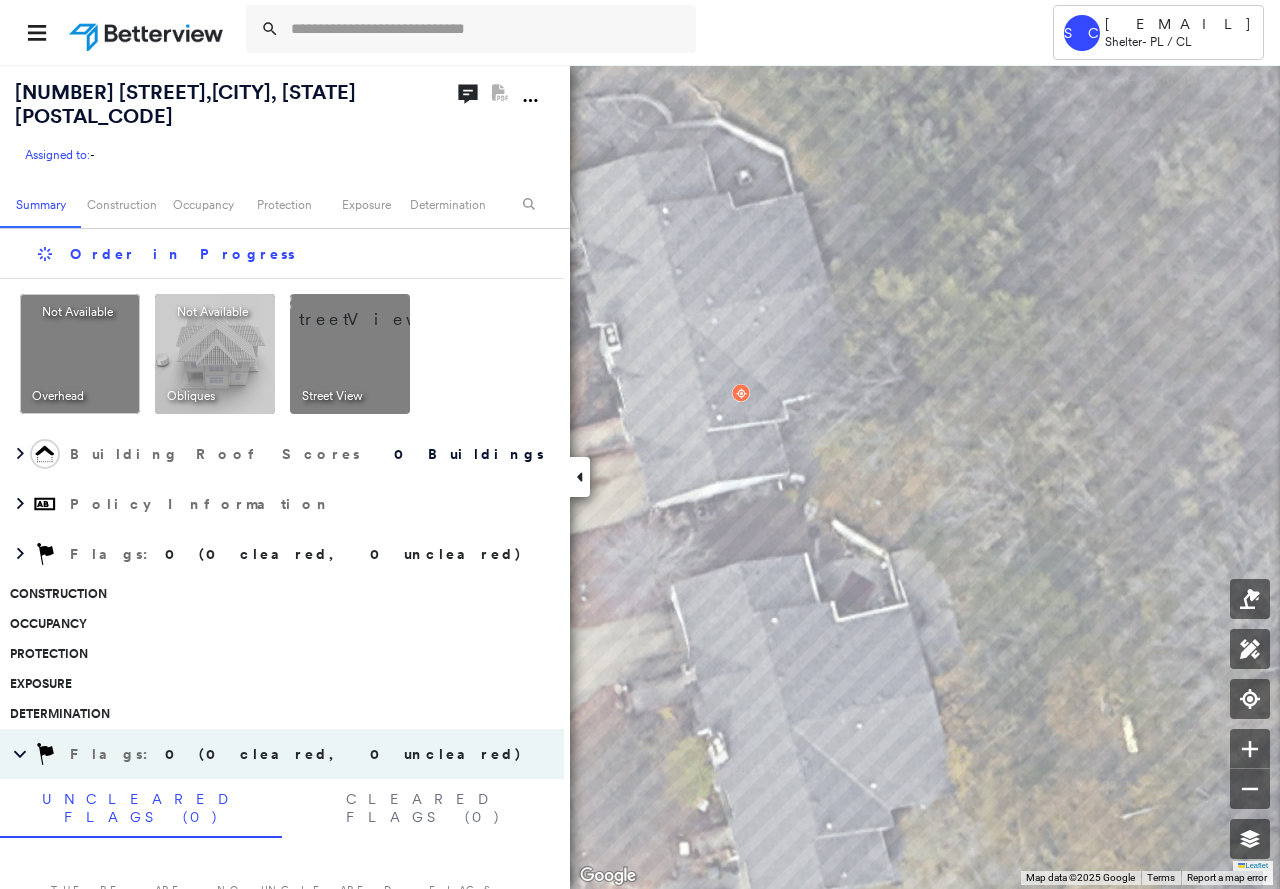 click at bounding box center (580, 477) 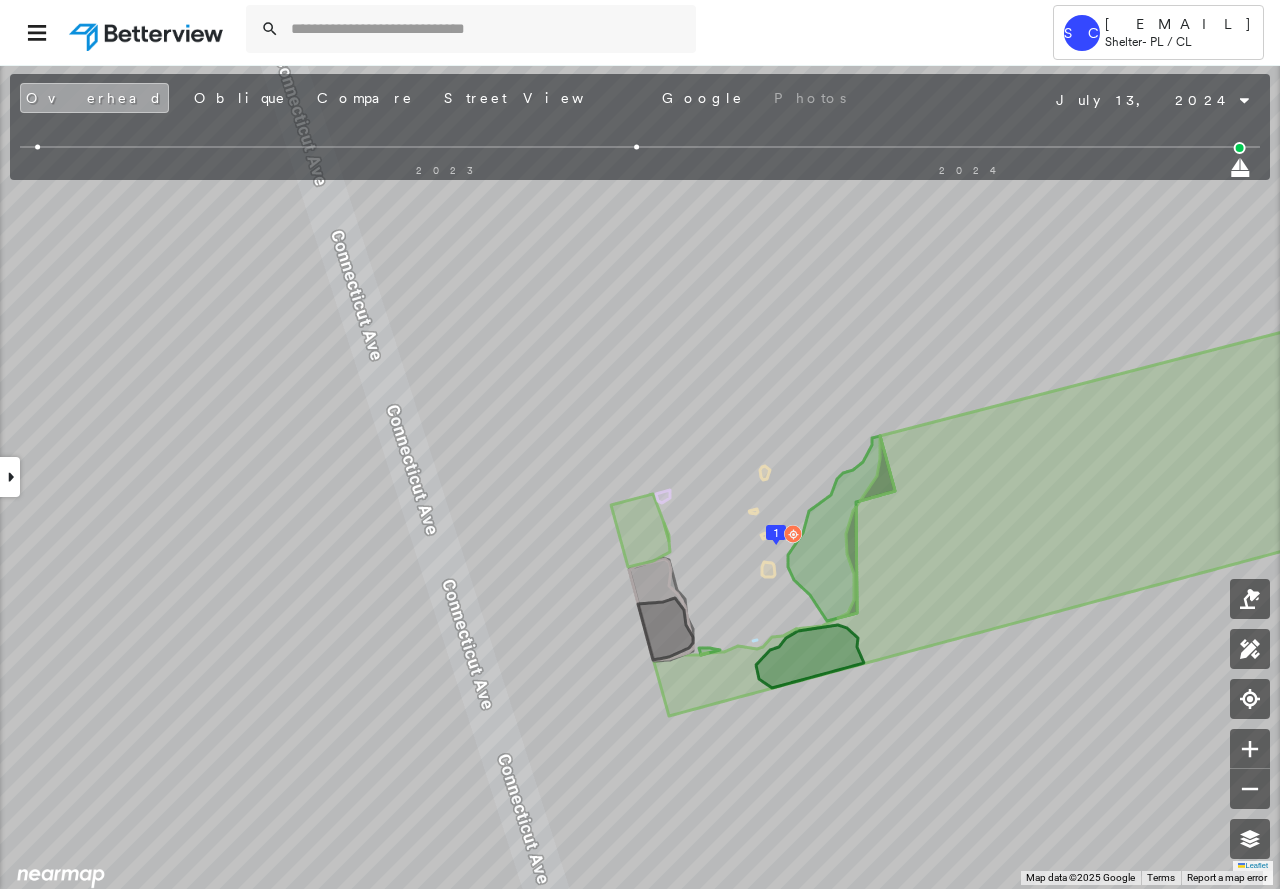 click on "Overhead" at bounding box center [94, 98] 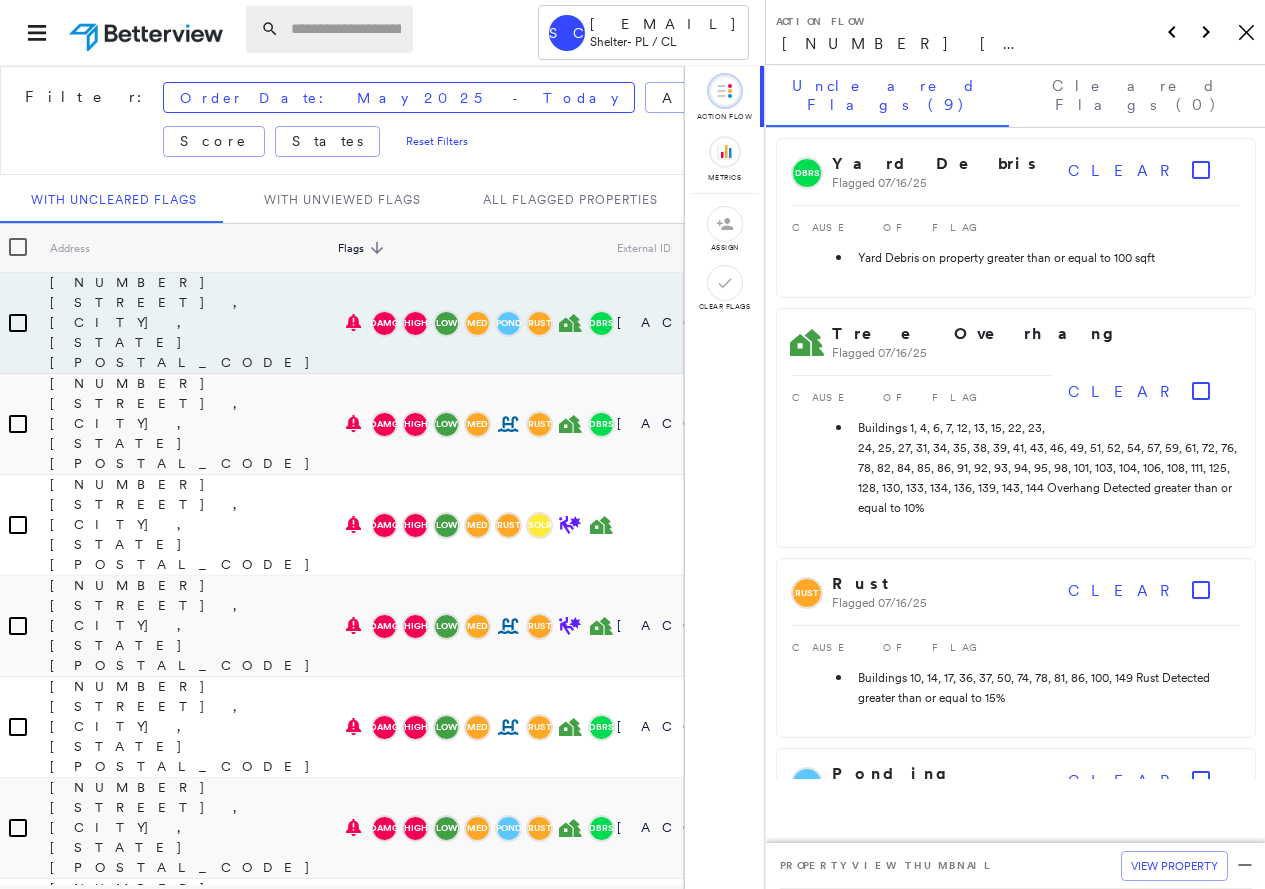 click at bounding box center [346, 29] 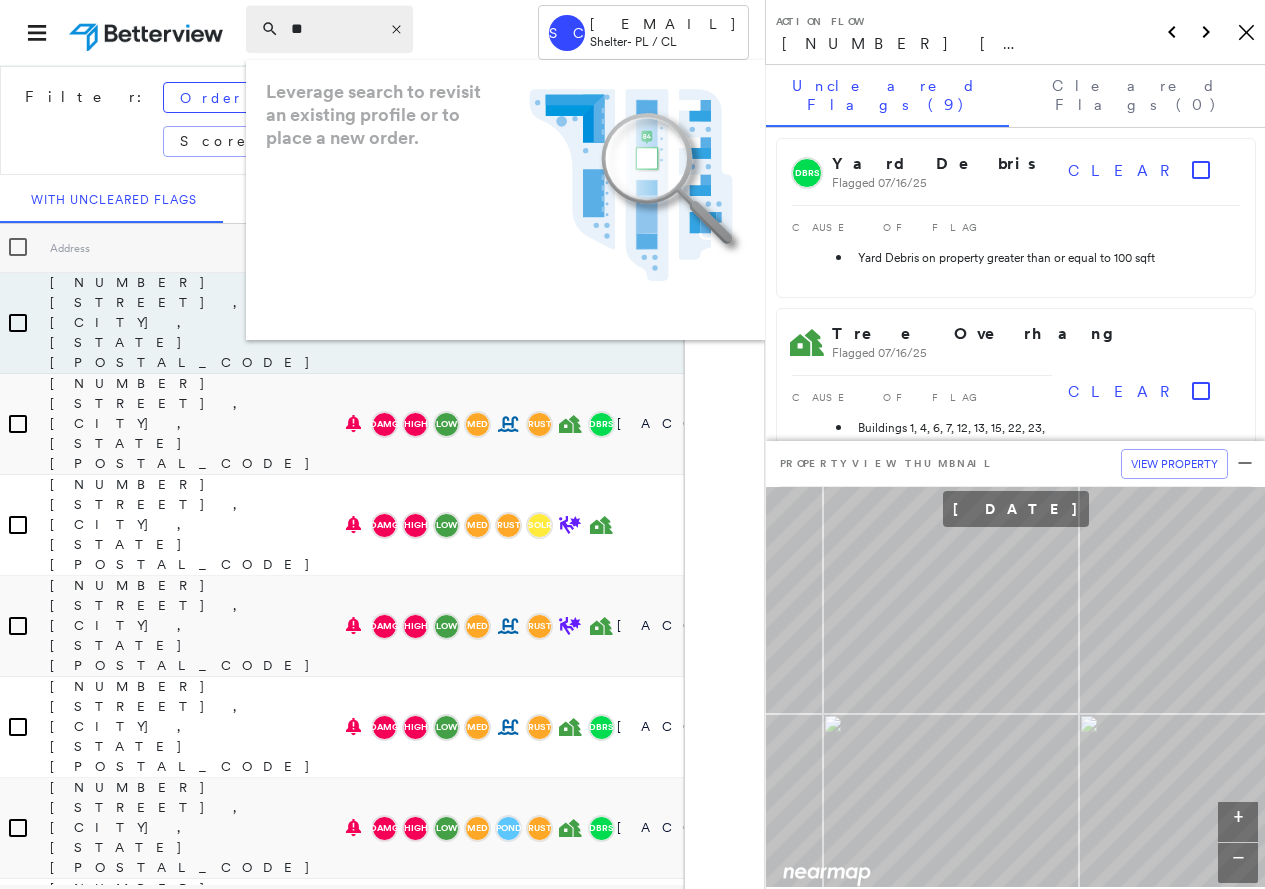 type on "*" 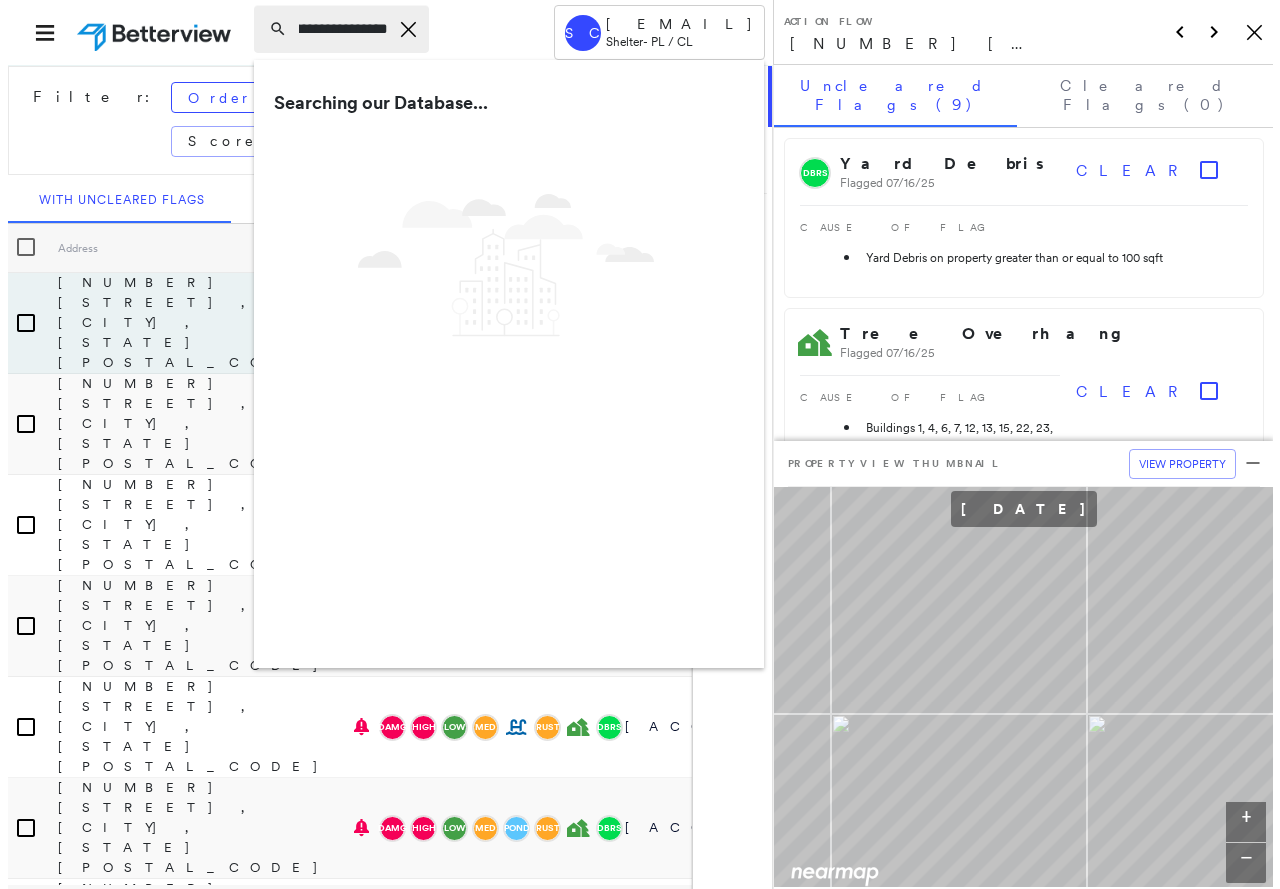scroll, scrollTop: 0, scrollLeft: 117, axis: horizontal 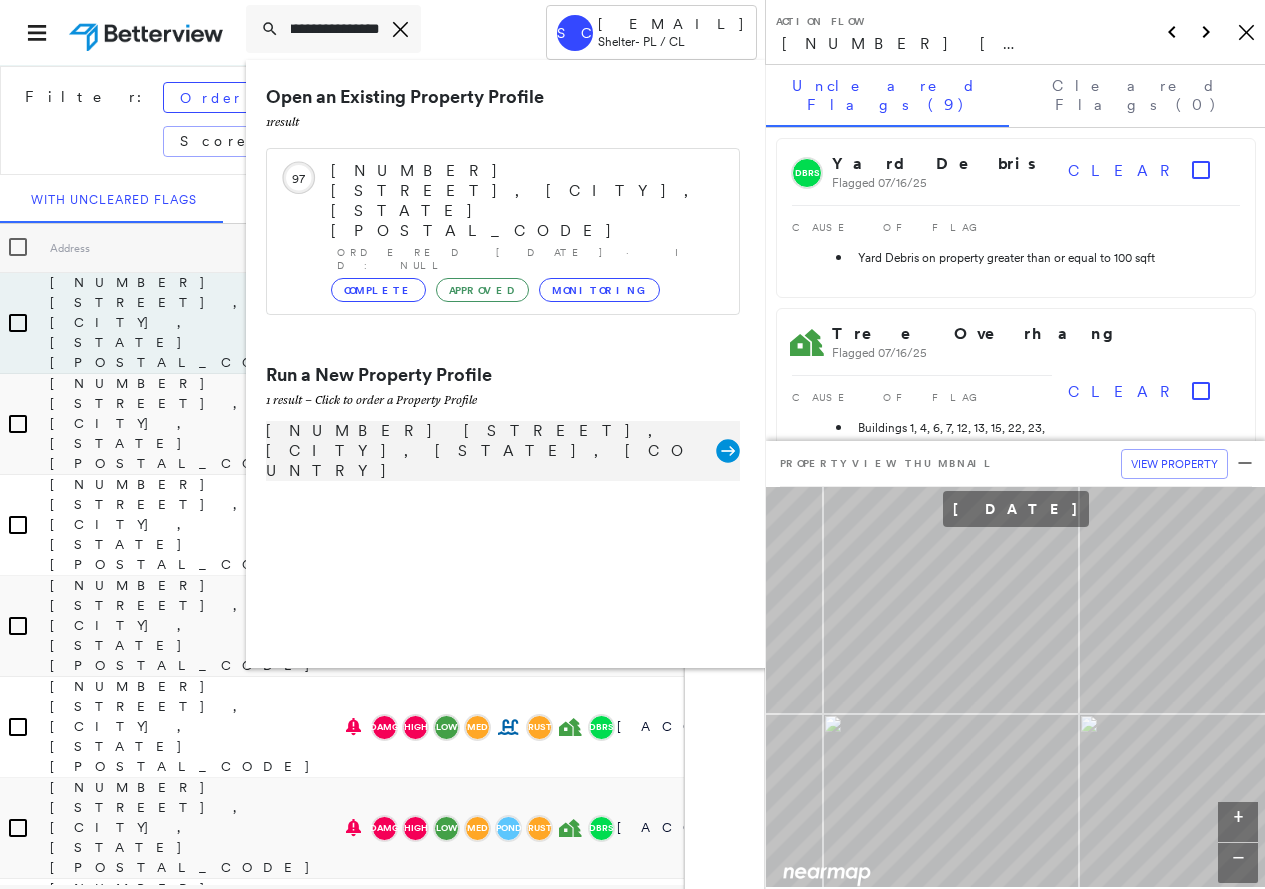 type on "**********" 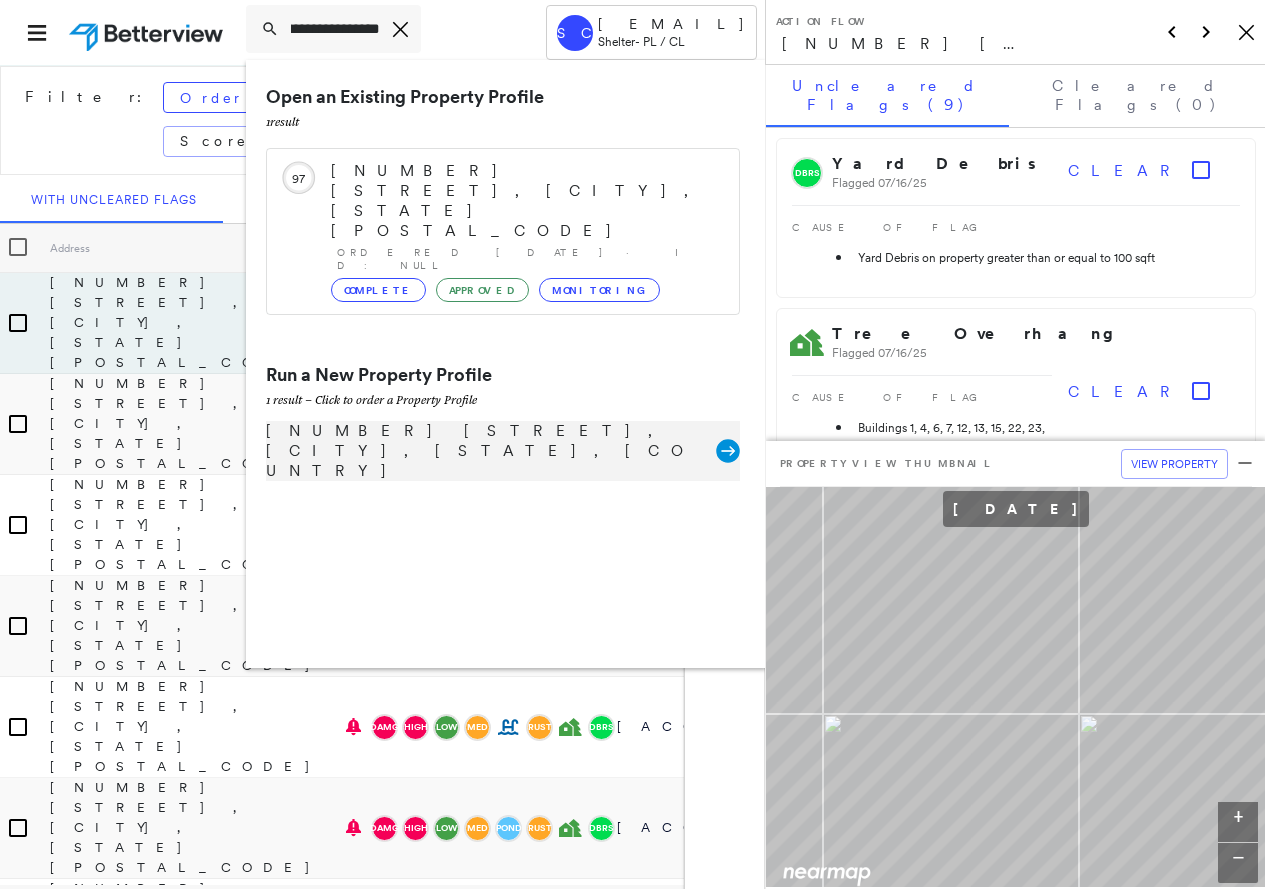 click on "[NUMBER] [STREET], [CITY], [STATE], [COUNTRY]" at bounding box center [491, 451] 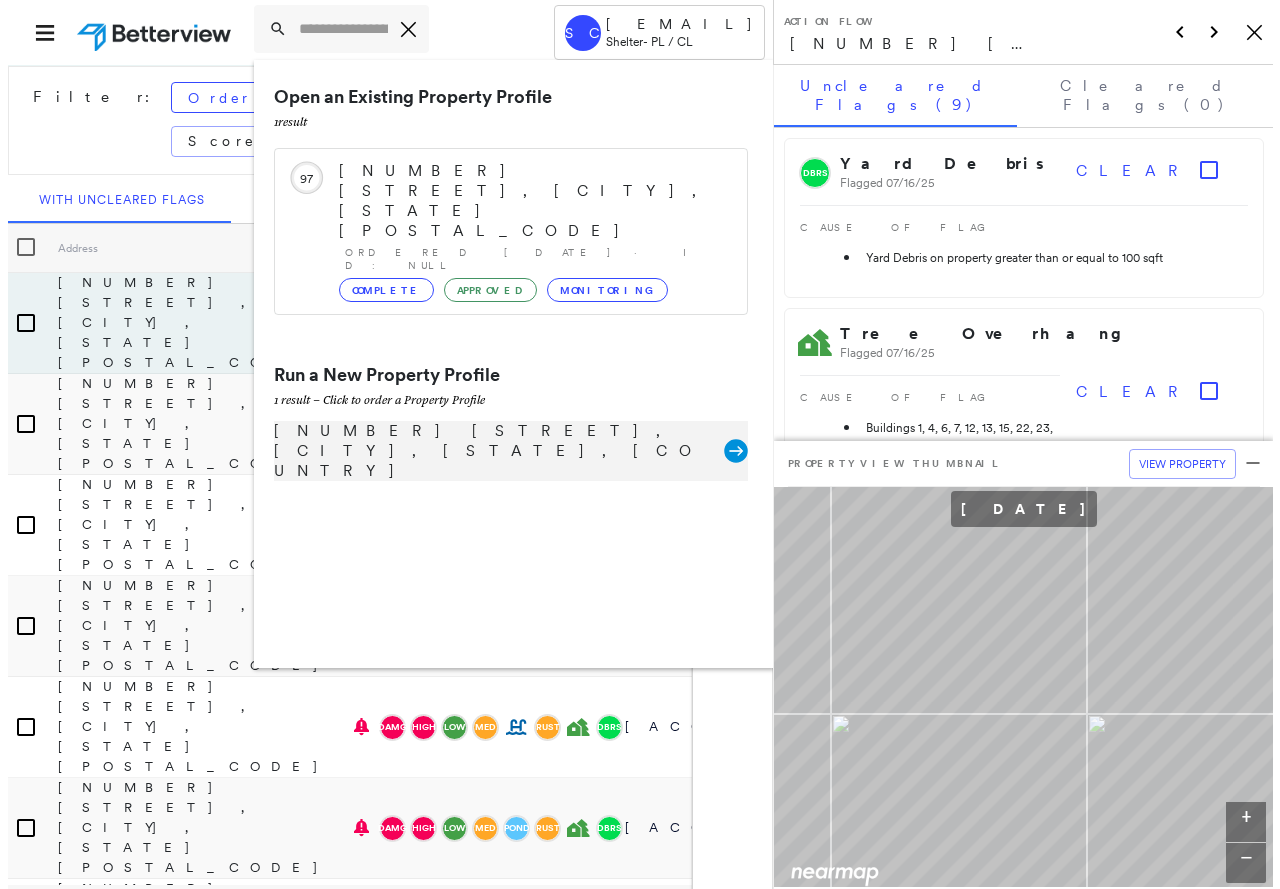 scroll, scrollTop: 0, scrollLeft: 0, axis: both 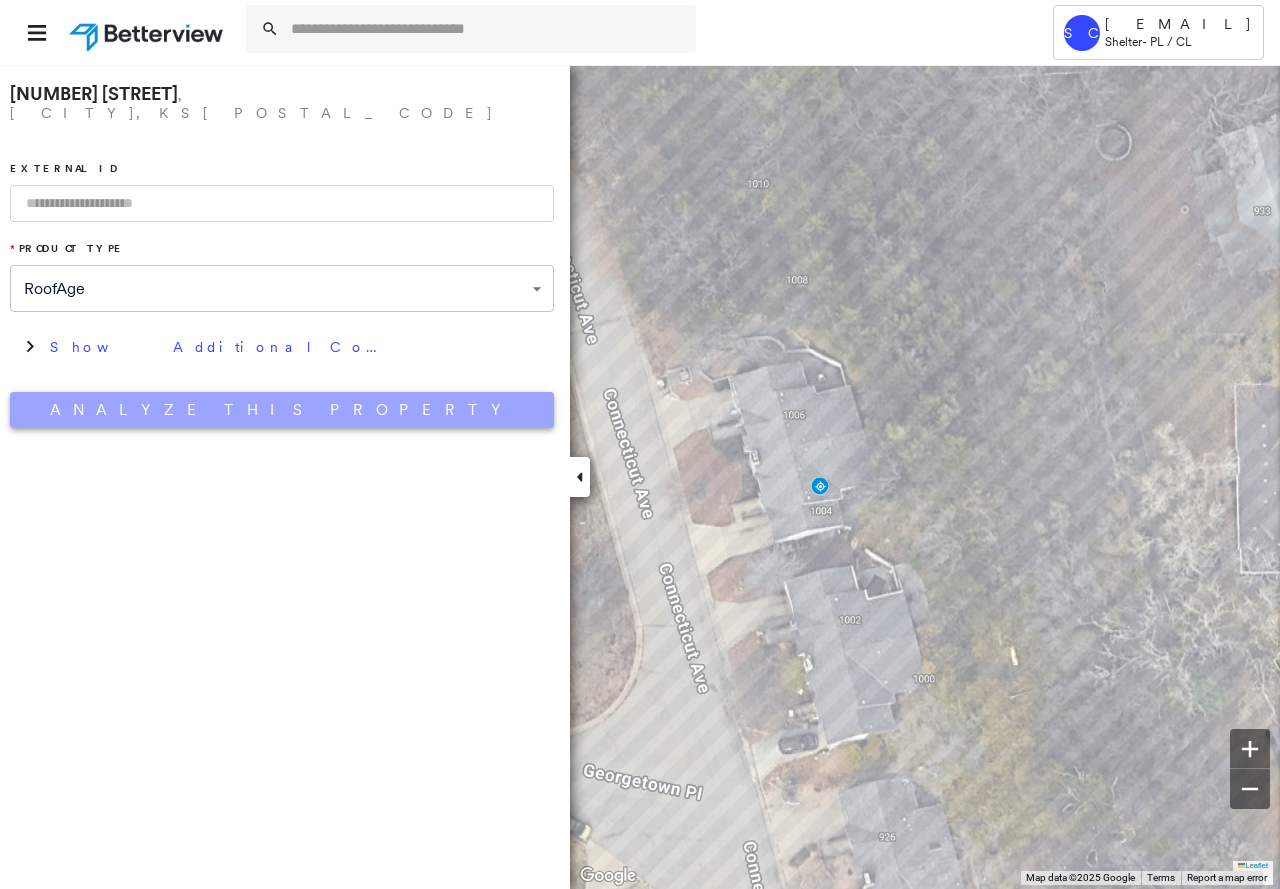 click on "Analyze This Property" at bounding box center [282, 410] 